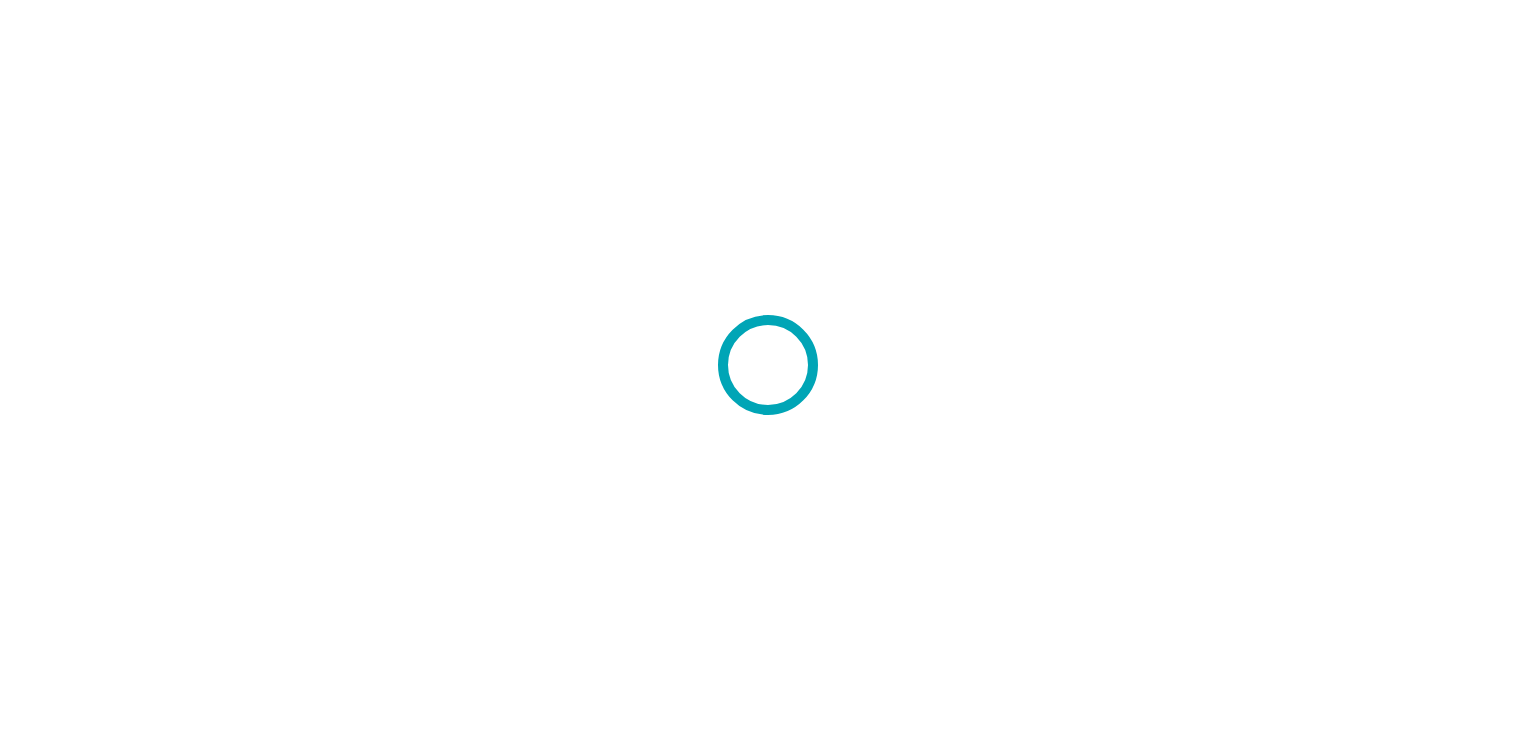 scroll, scrollTop: 0, scrollLeft: 0, axis: both 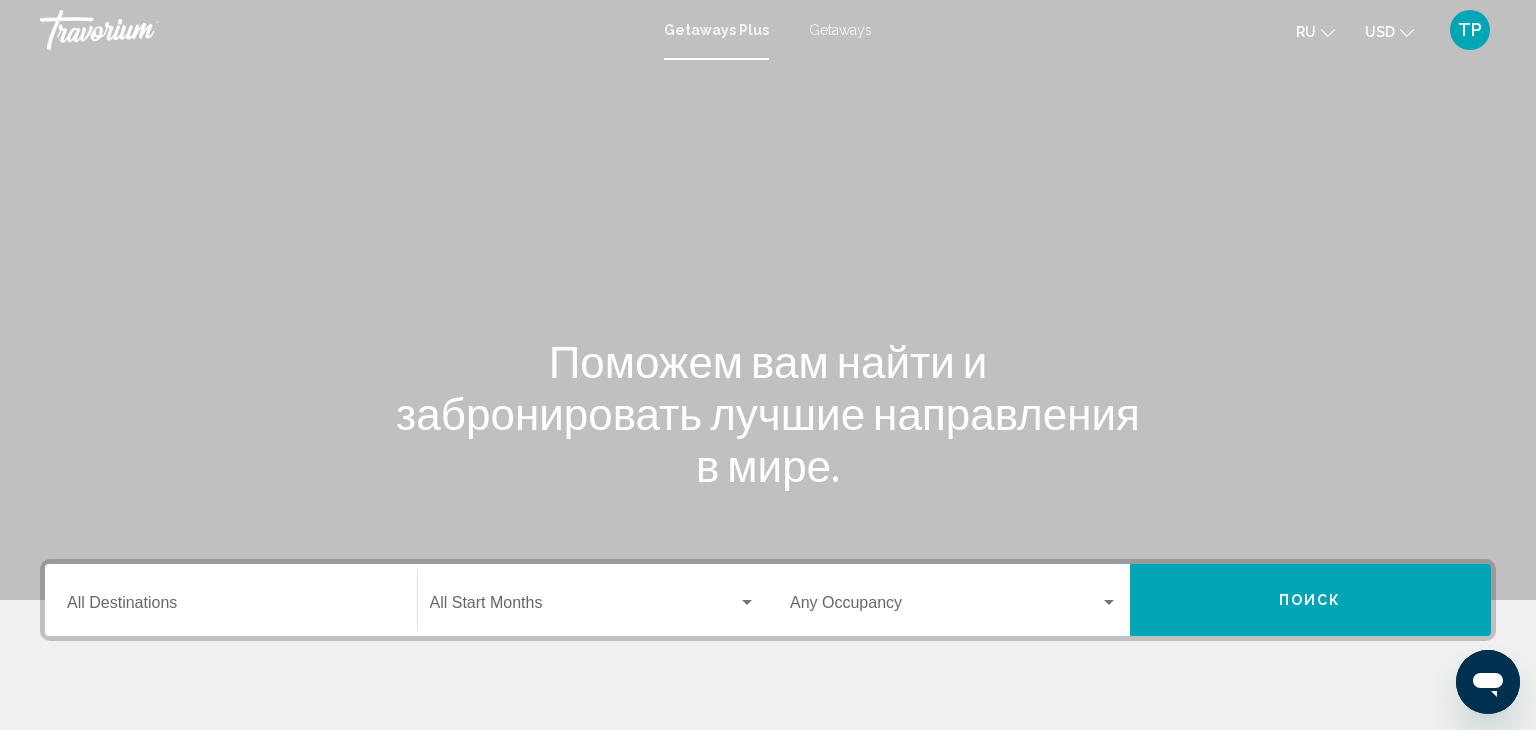 click on "Destination All Destinations" at bounding box center (231, 600) 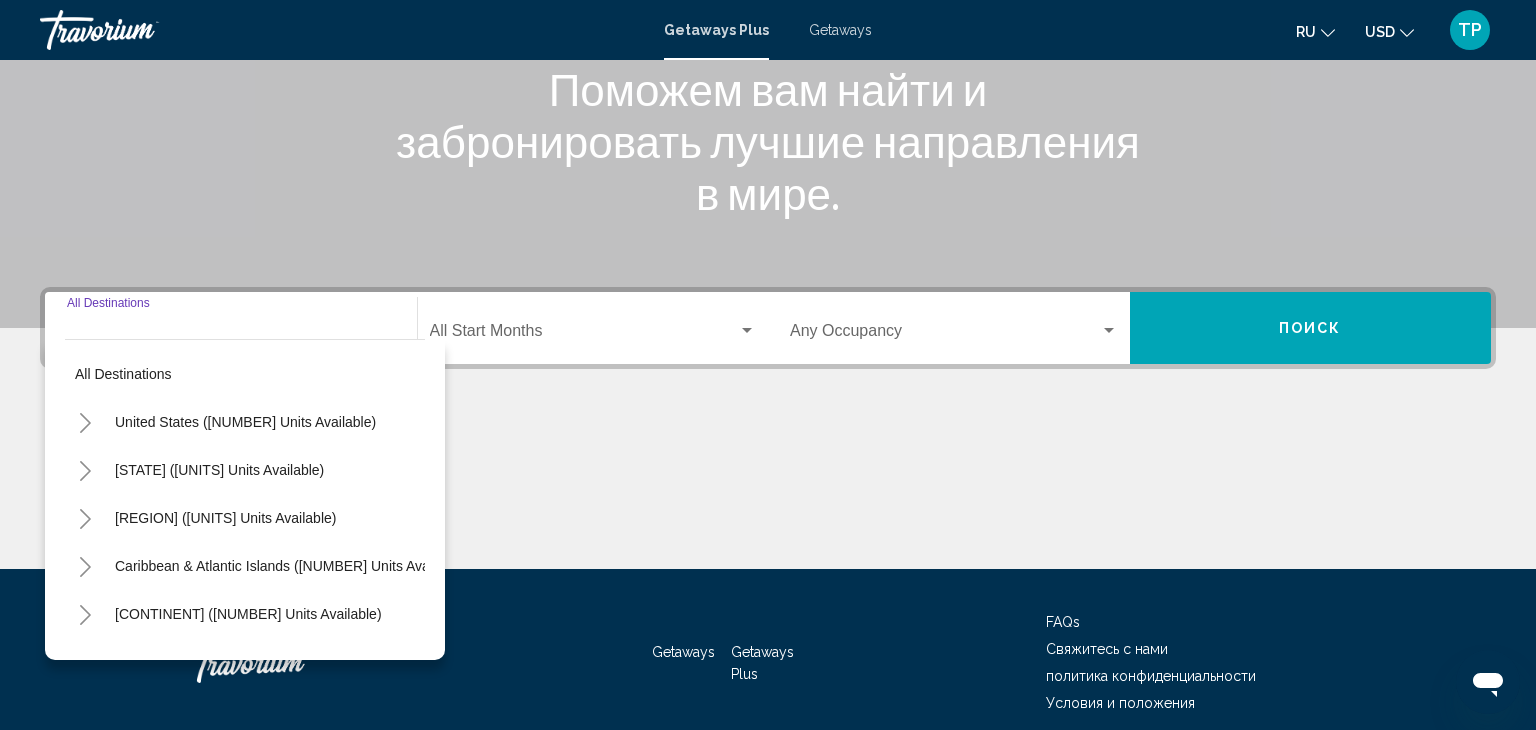 scroll, scrollTop: 356, scrollLeft: 0, axis: vertical 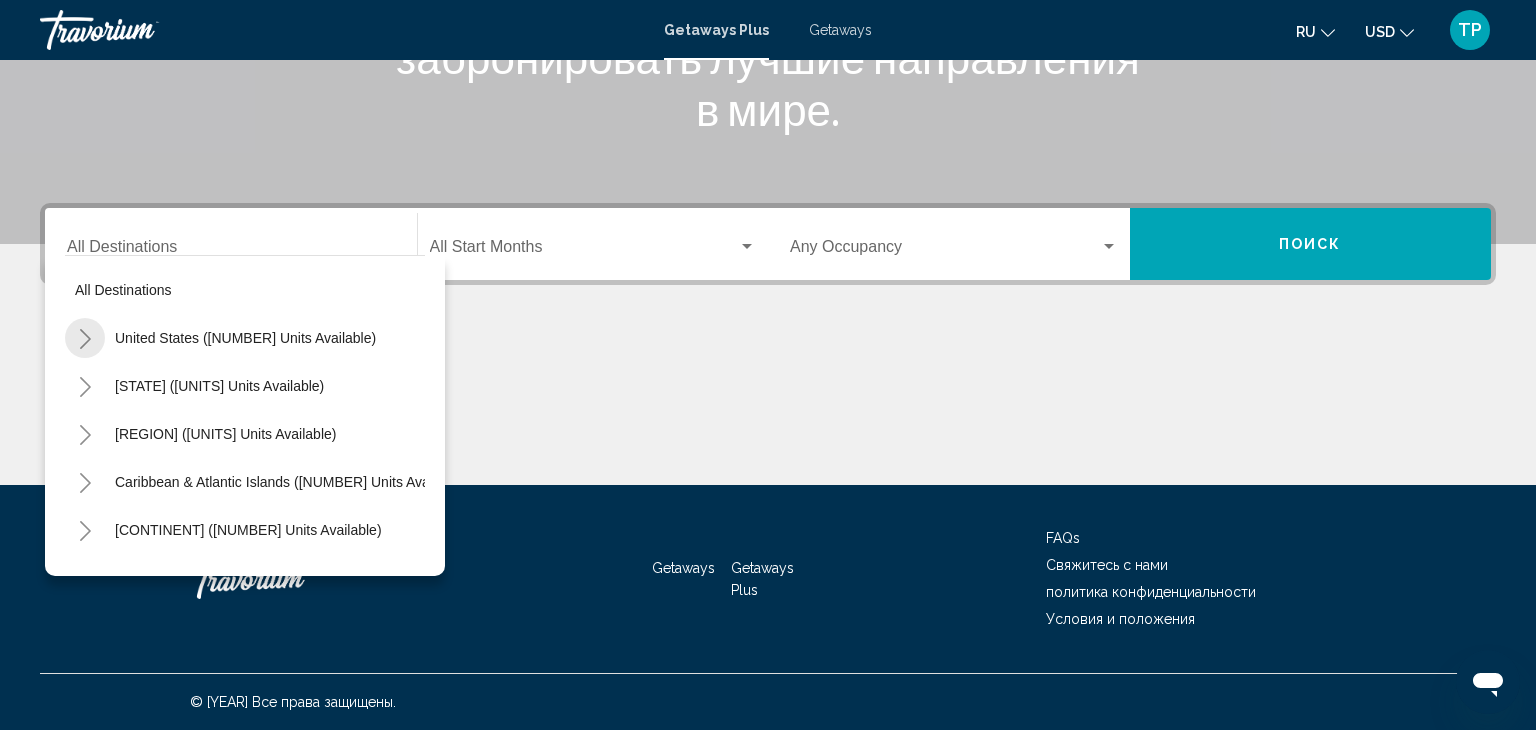 click at bounding box center (85, 338) 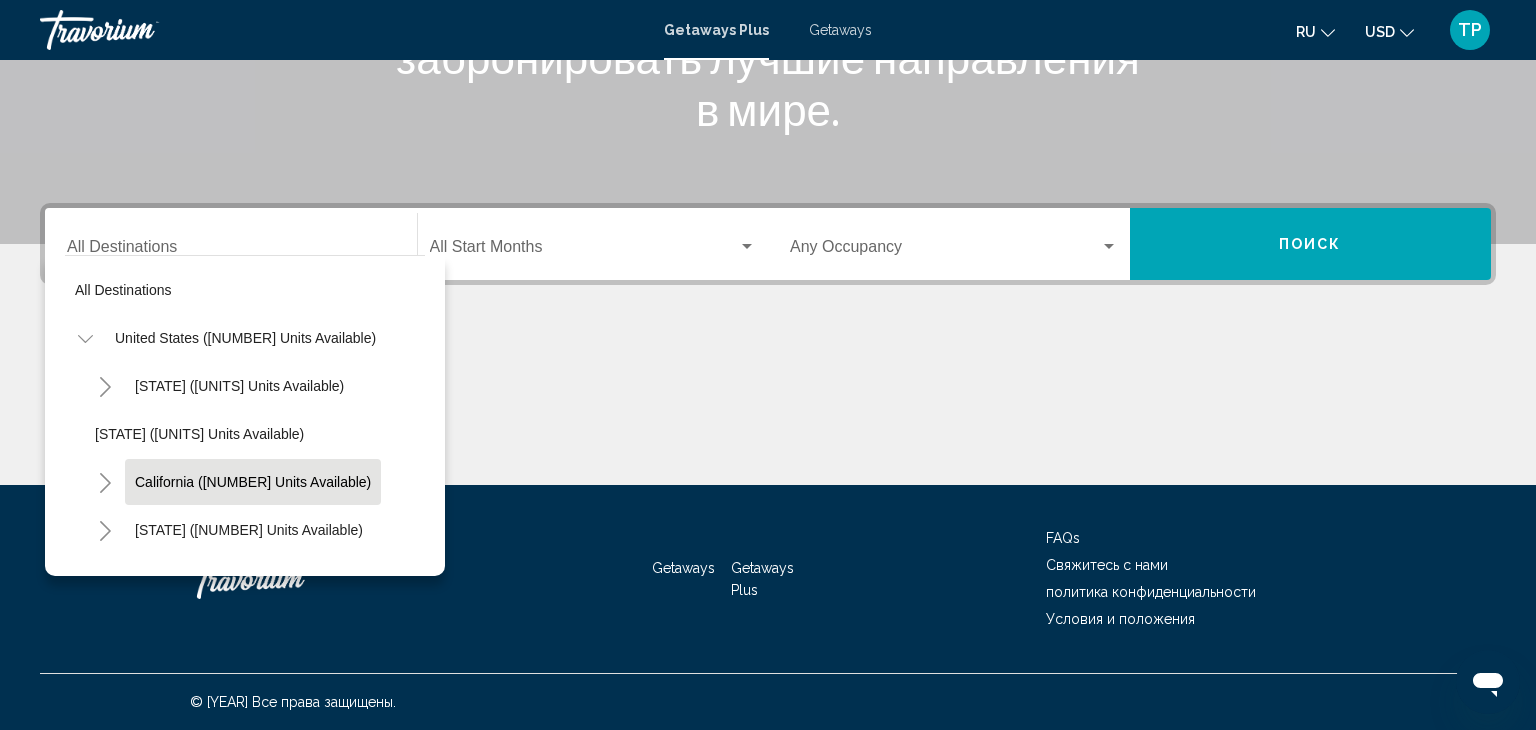 type 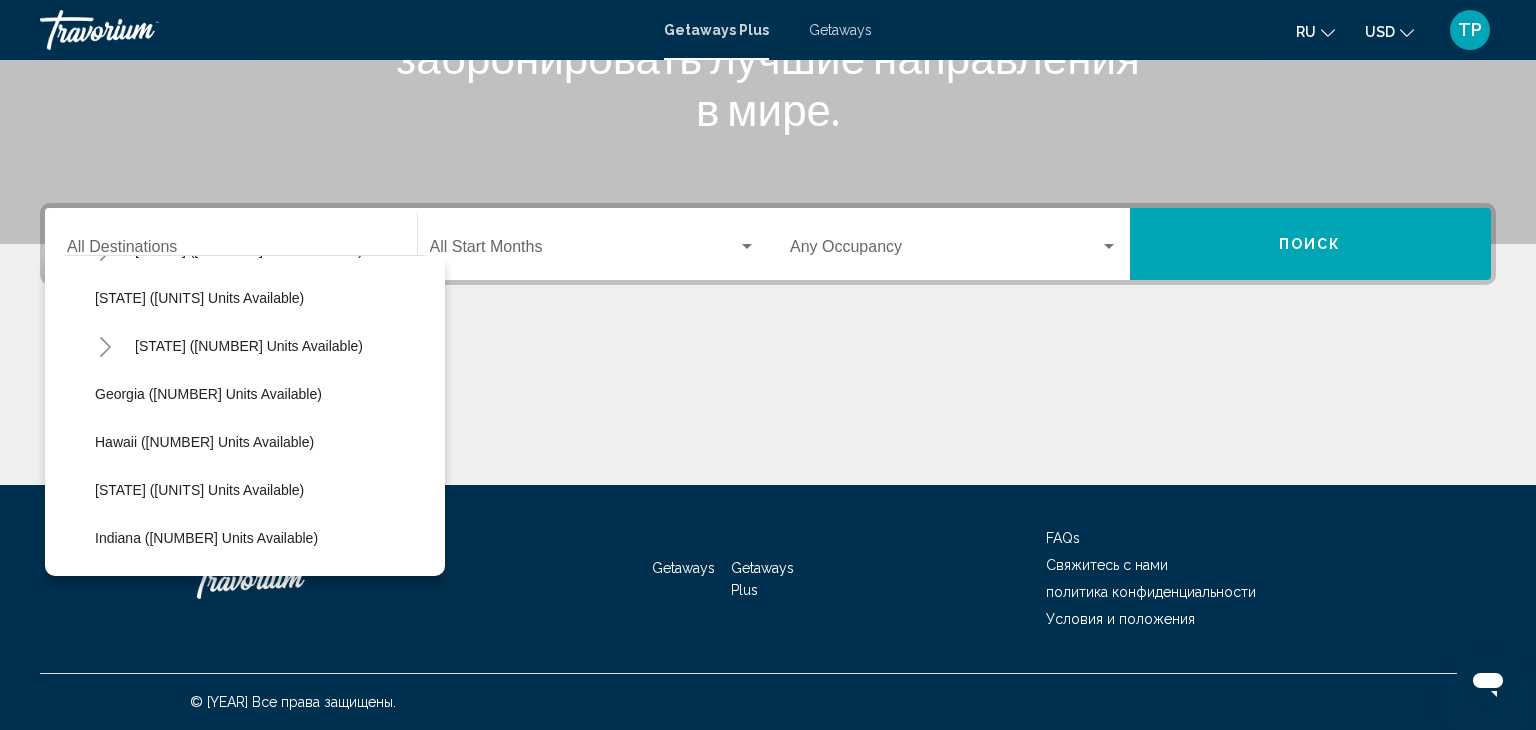 scroll, scrollTop: 320, scrollLeft: 0, axis: vertical 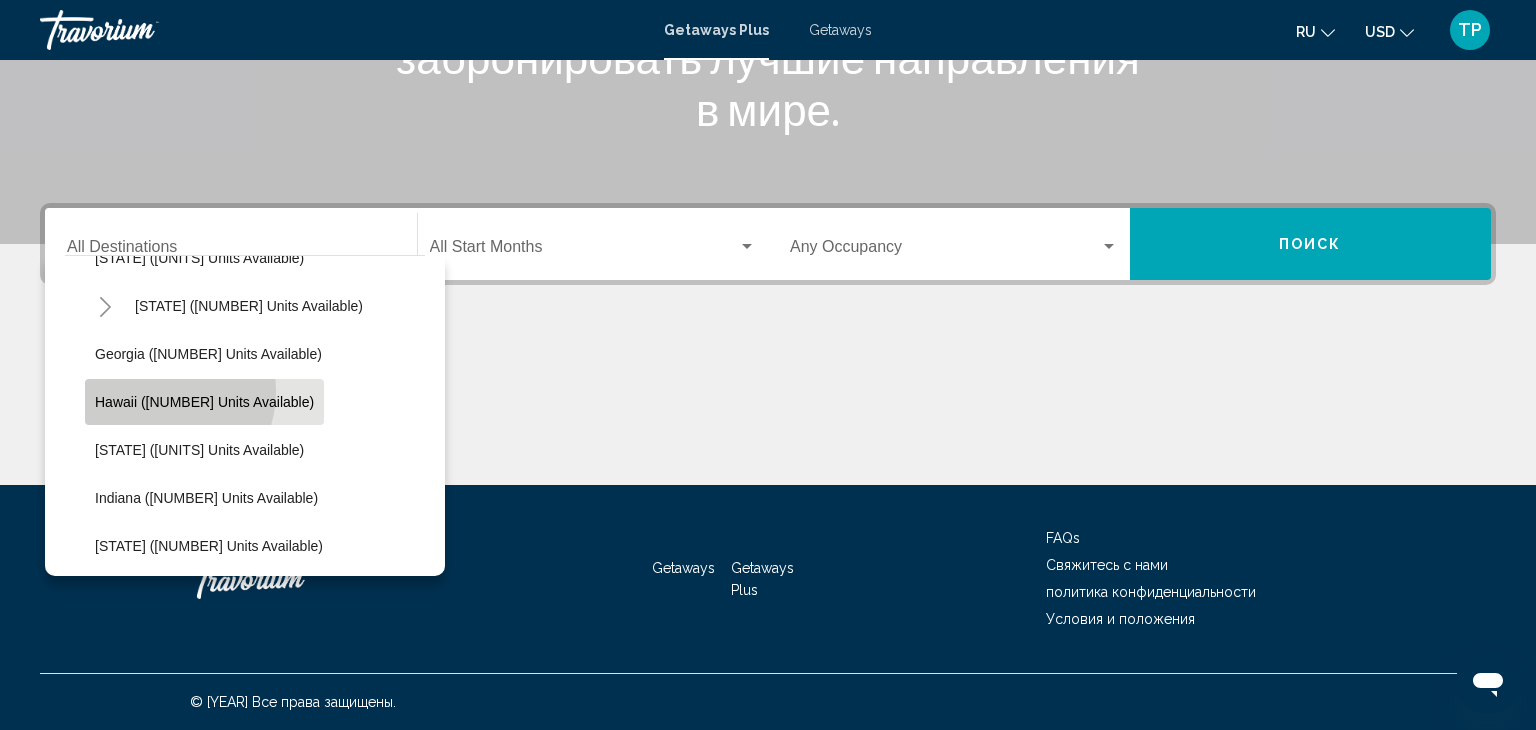 click on "Hawaii ([NUMBER] units available)" at bounding box center [204, 402] 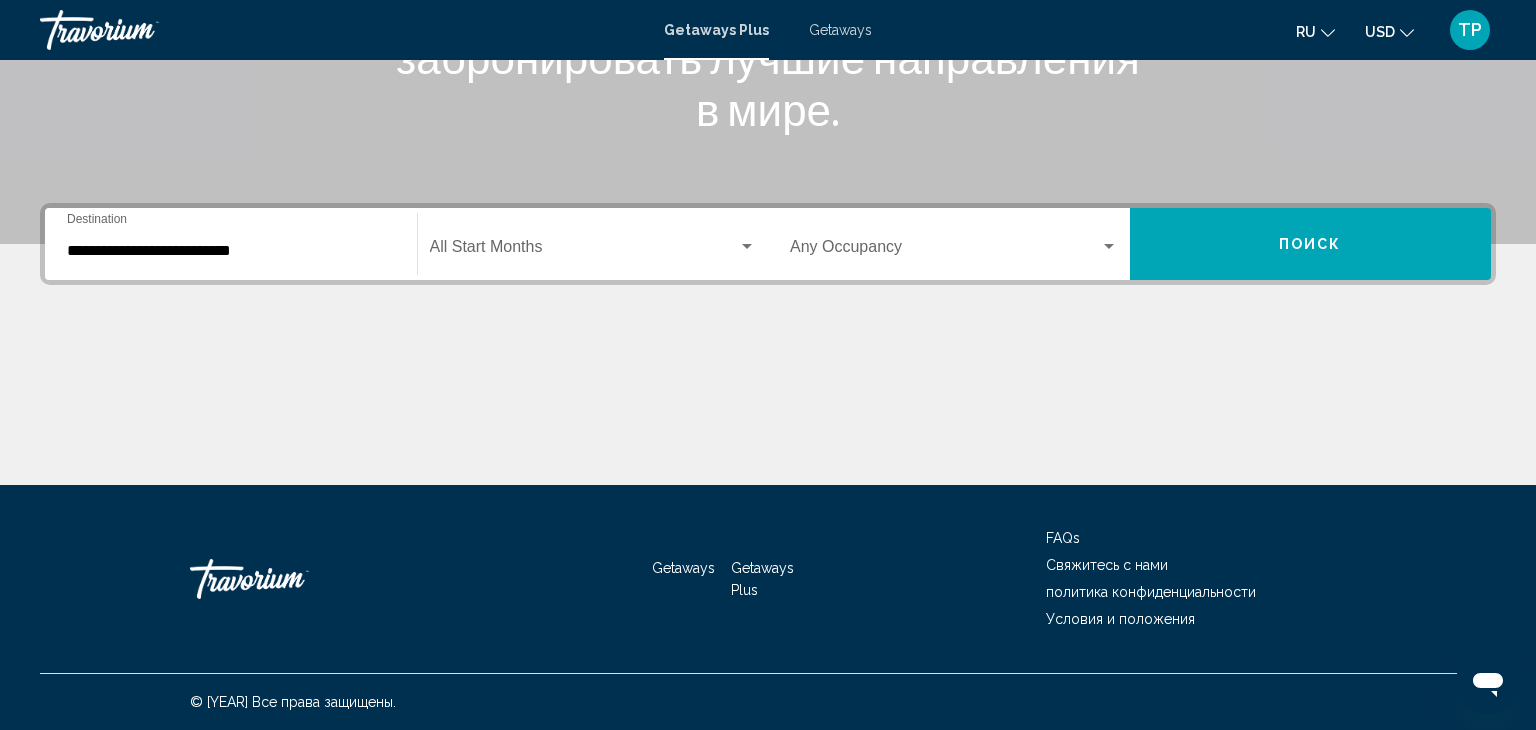 click on "Start Month All Start Months" at bounding box center (593, 244) 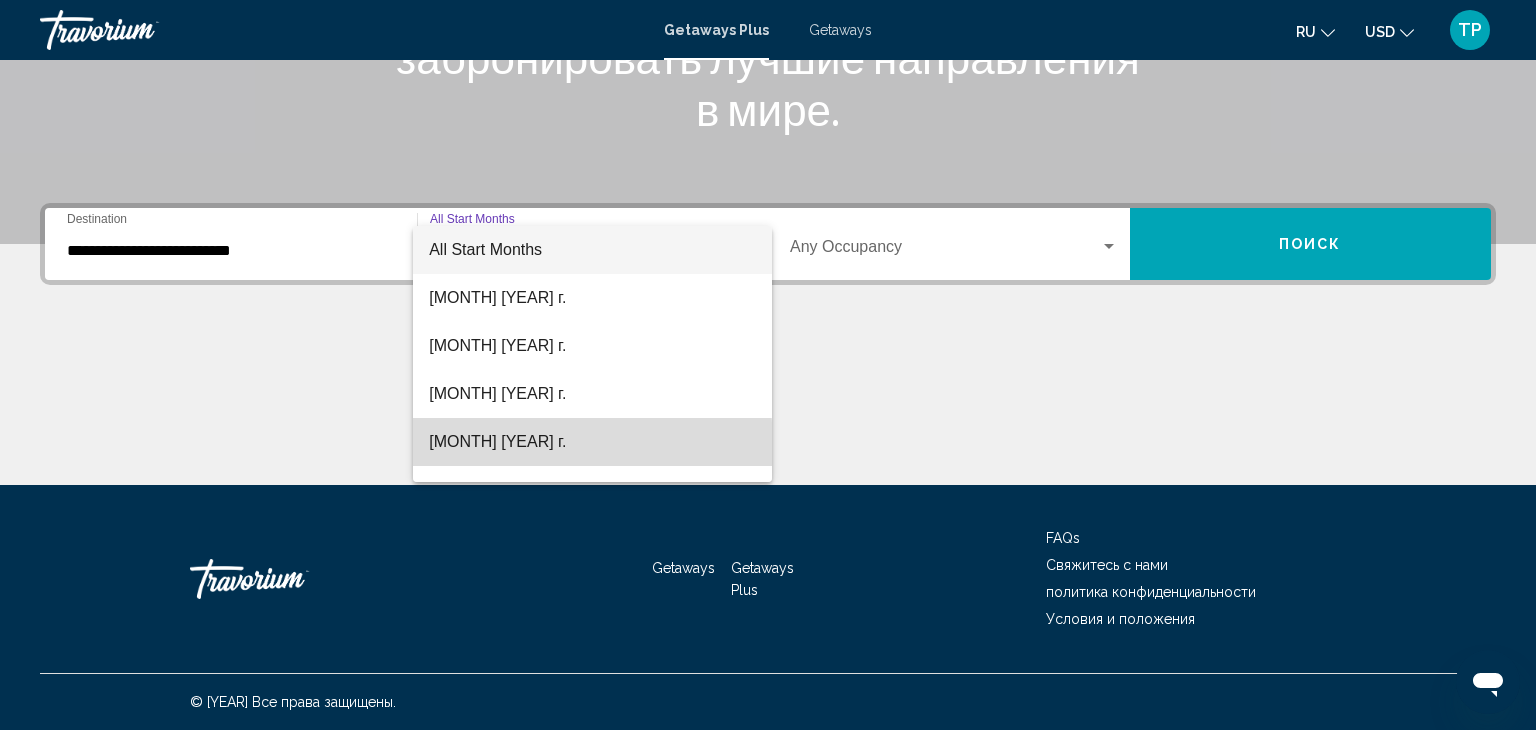 click on "[MONTH] [YEAR] г." at bounding box center (592, 442) 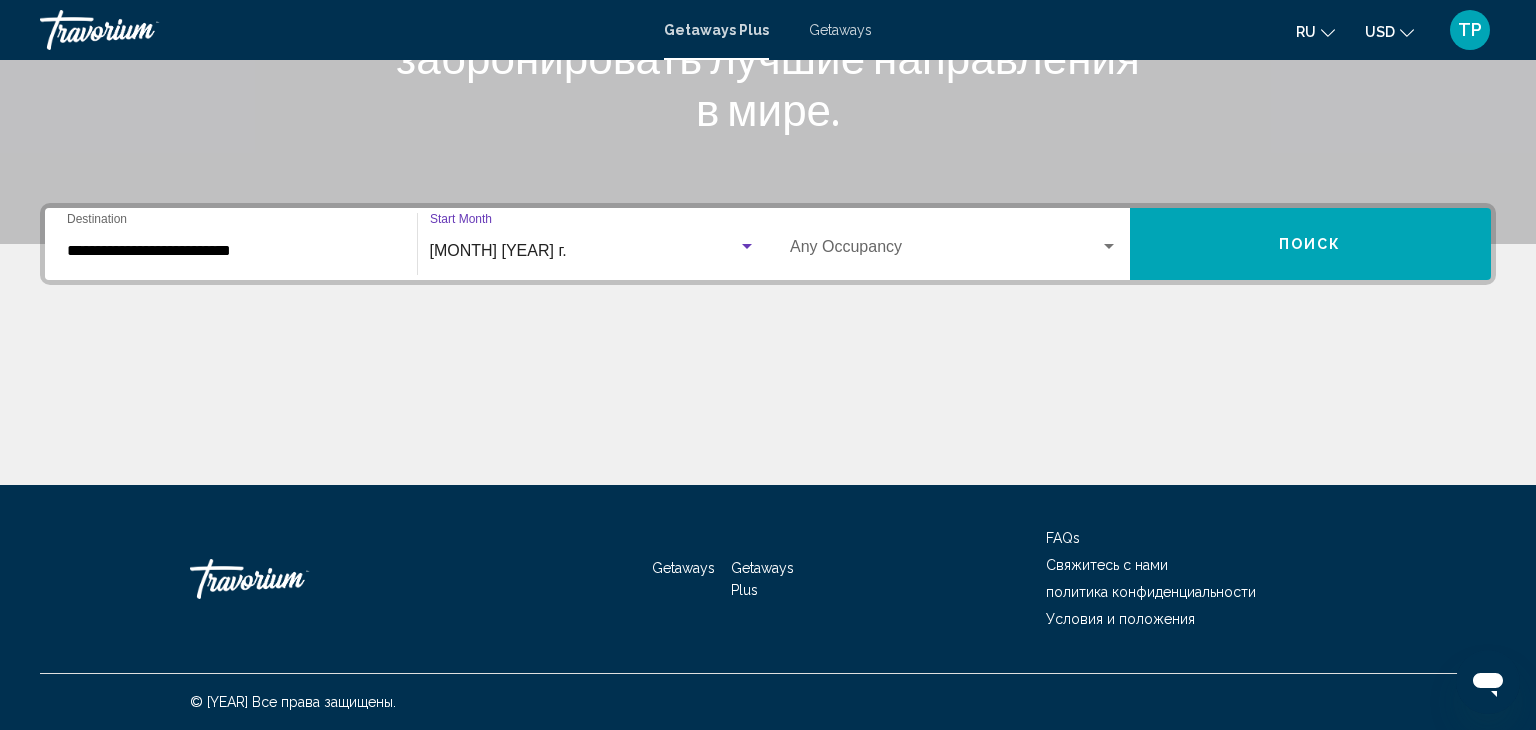 click at bounding box center (945, 251) 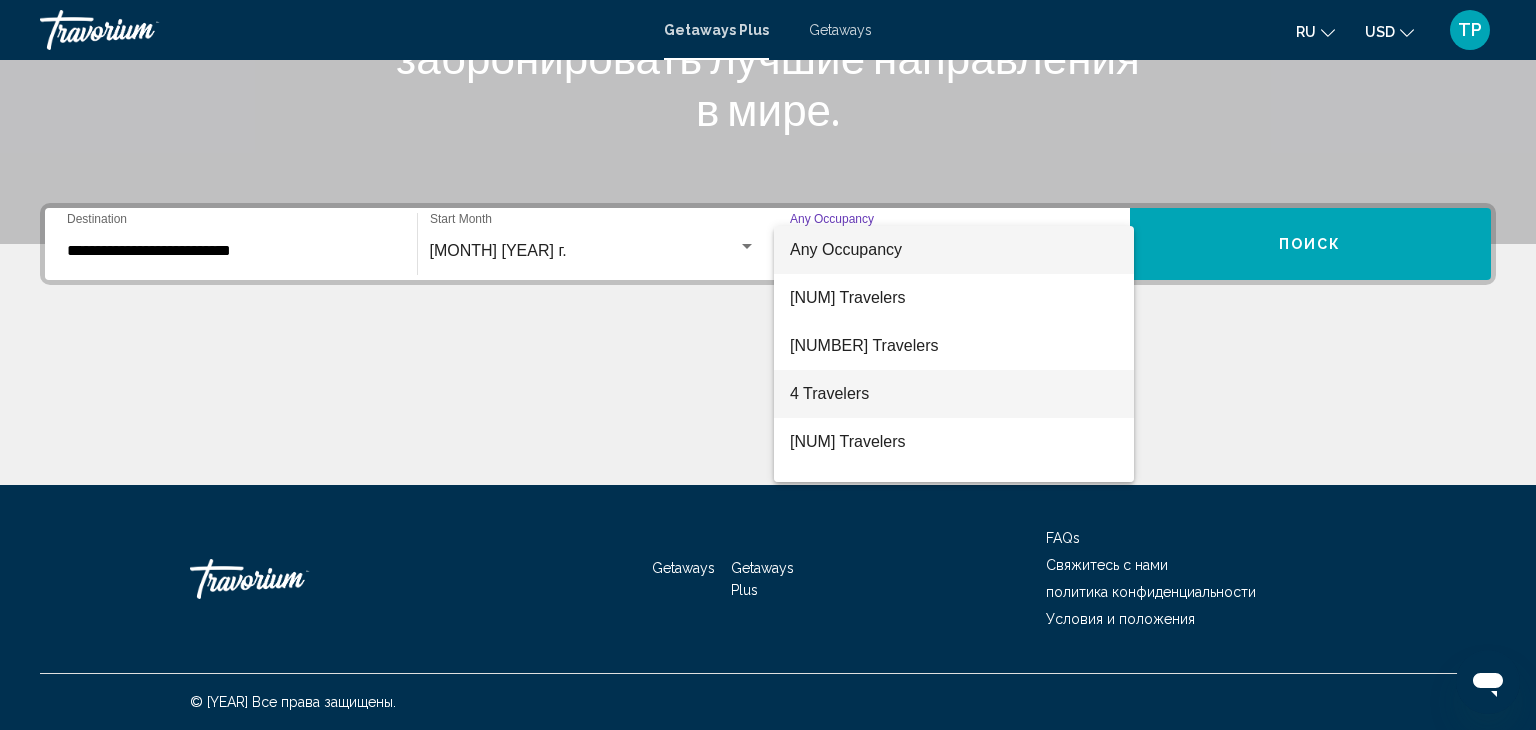 click on "4 Travelers" at bounding box center (954, 394) 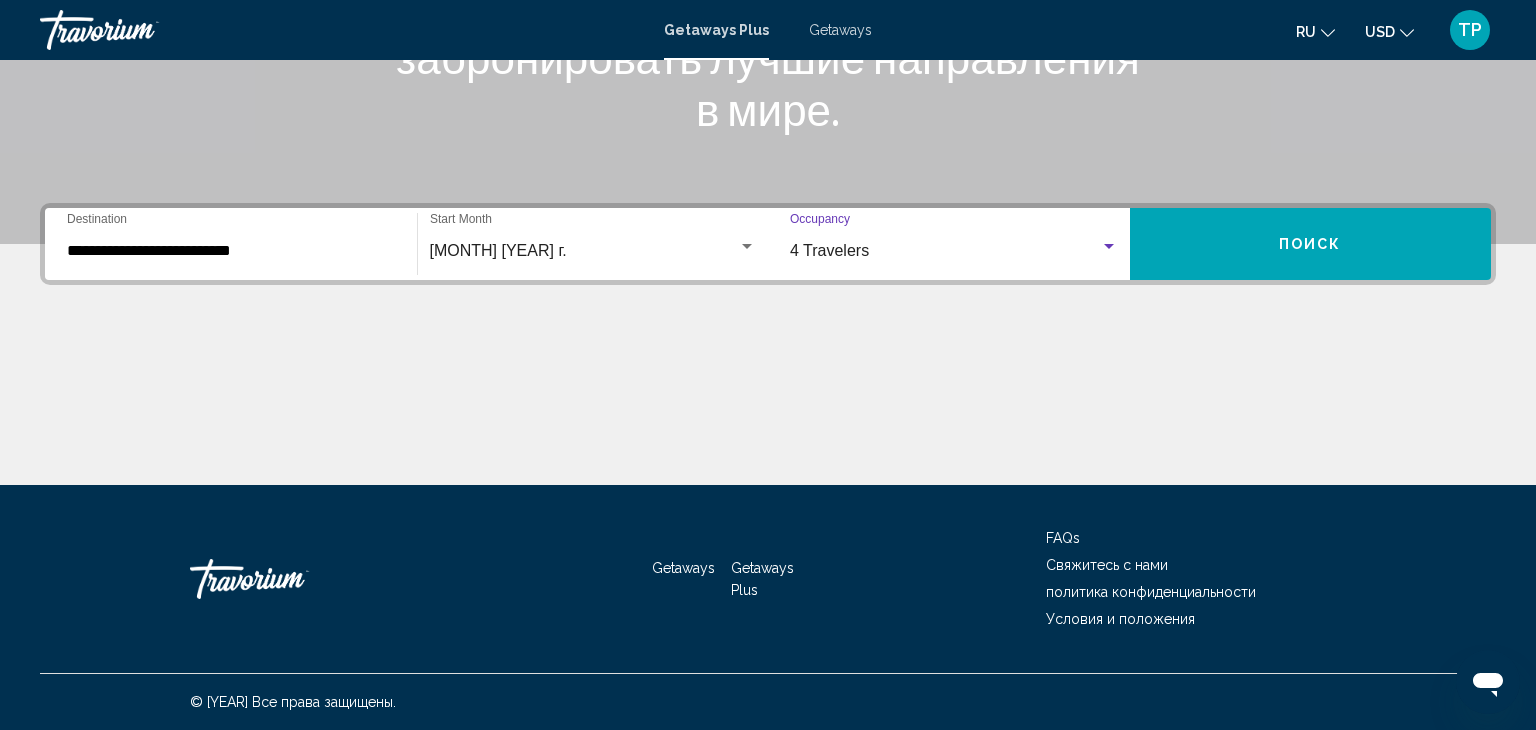 click on "Поиск" at bounding box center (1311, 244) 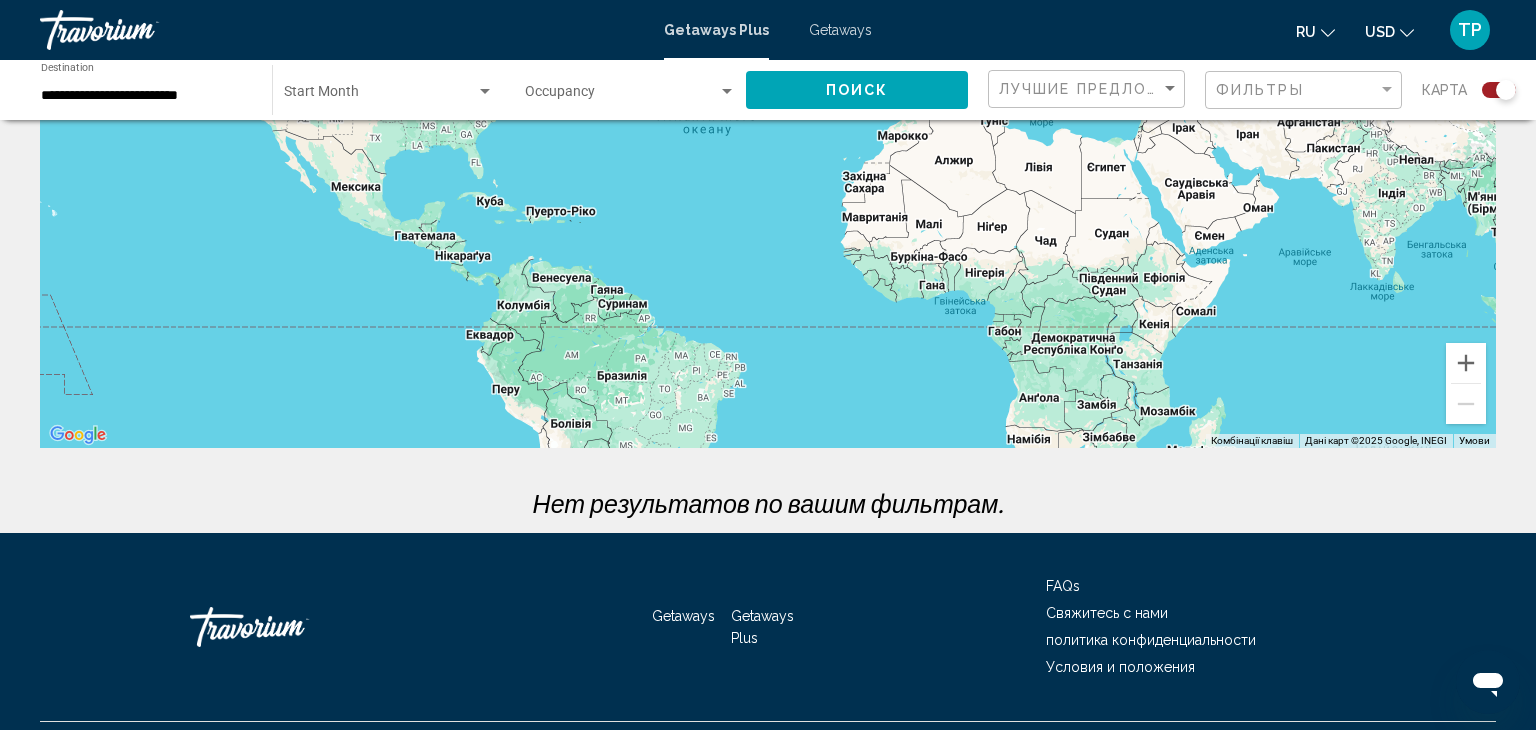 scroll, scrollTop: 340, scrollLeft: 0, axis: vertical 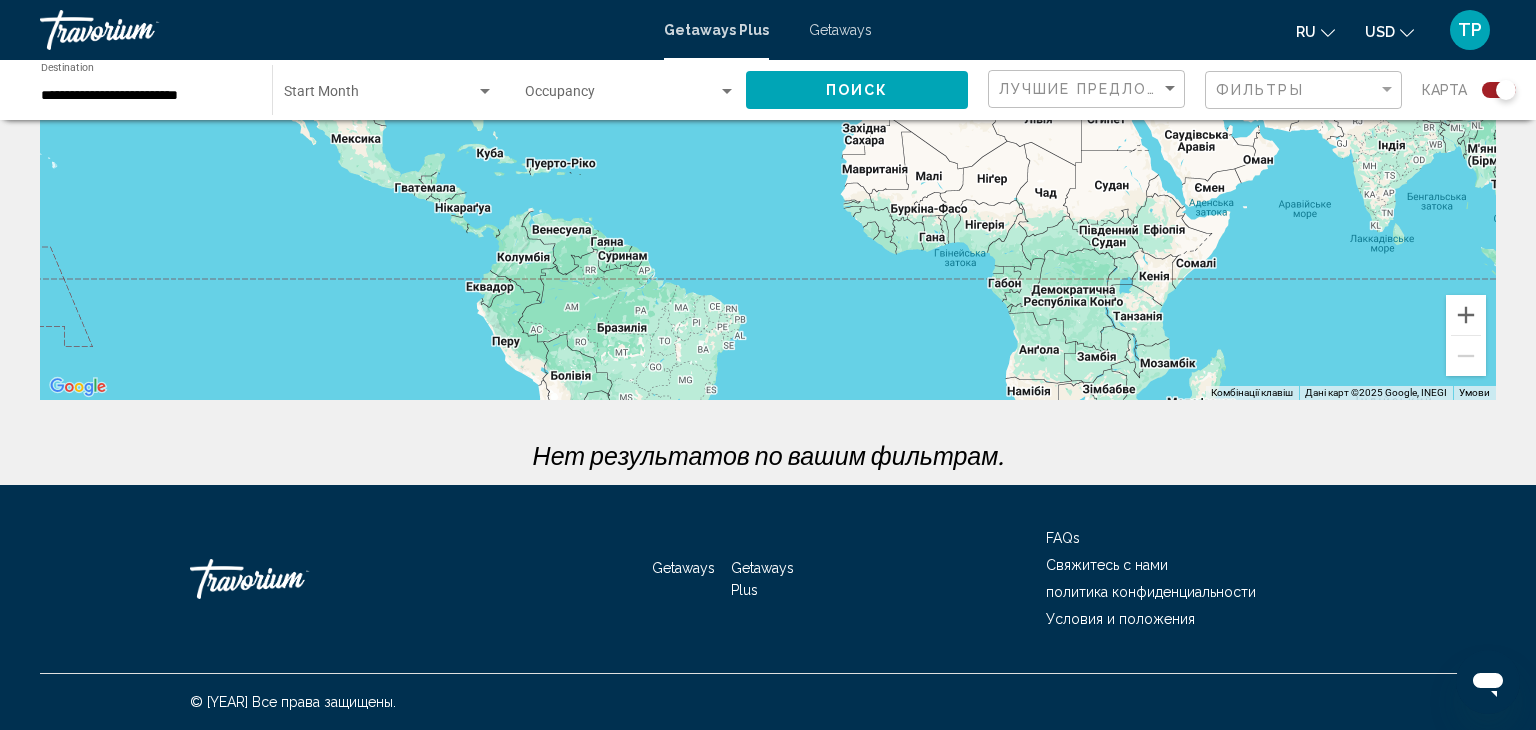 click on "Getaways" at bounding box center (840, 30) 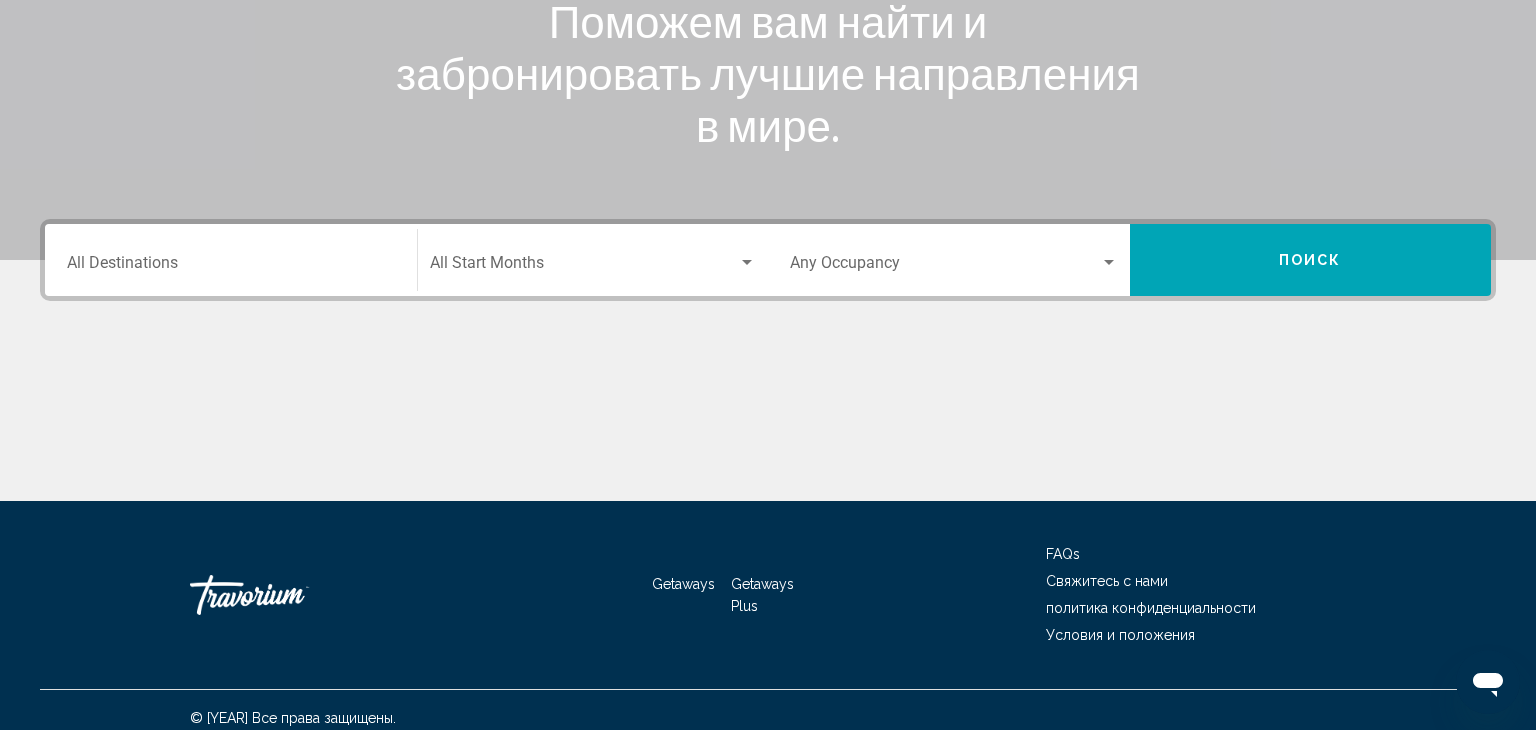 scroll, scrollTop: 0, scrollLeft: 0, axis: both 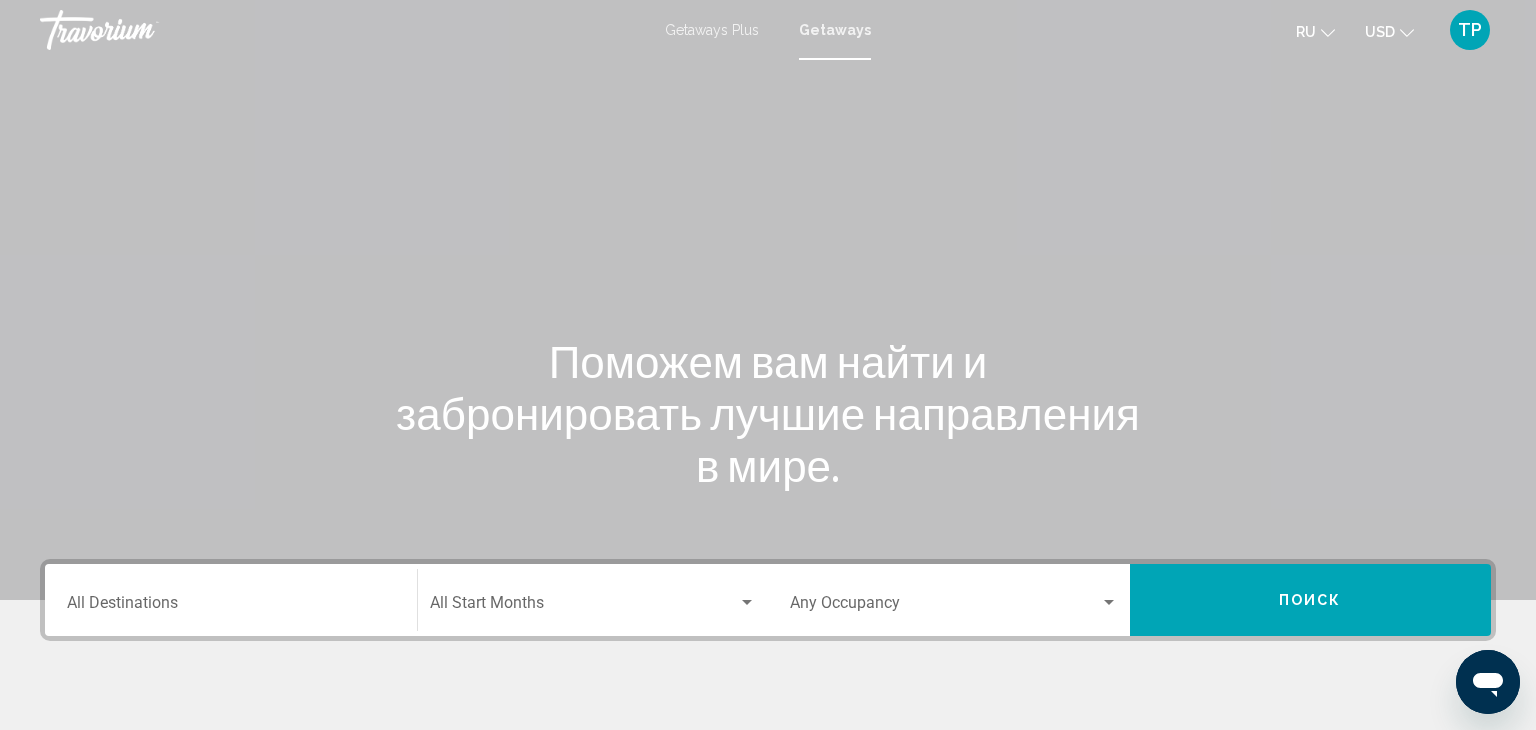 click on "Destination All Destinations" at bounding box center [231, 607] 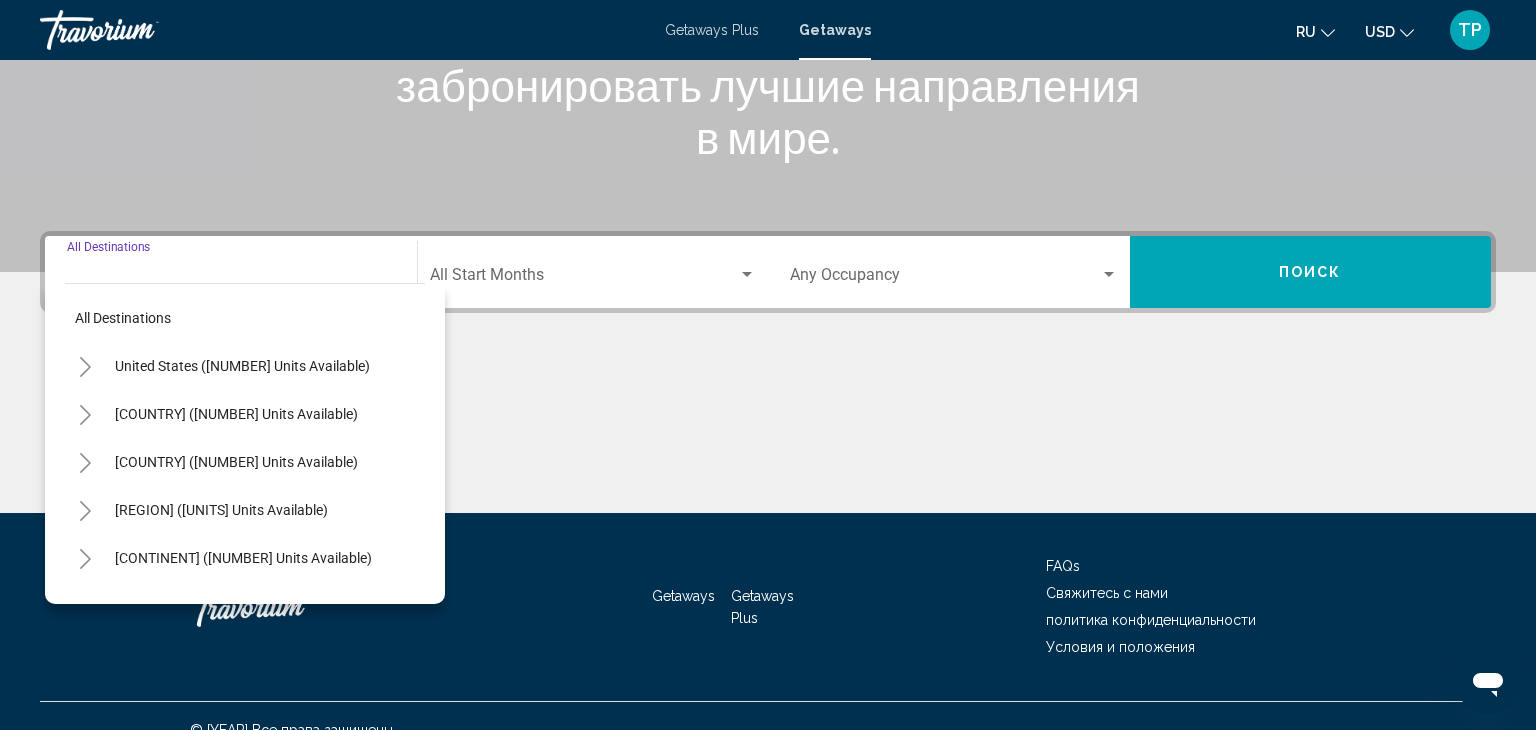 scroll, scrollTop: 356, scrollLeft: 0, axis: vertical 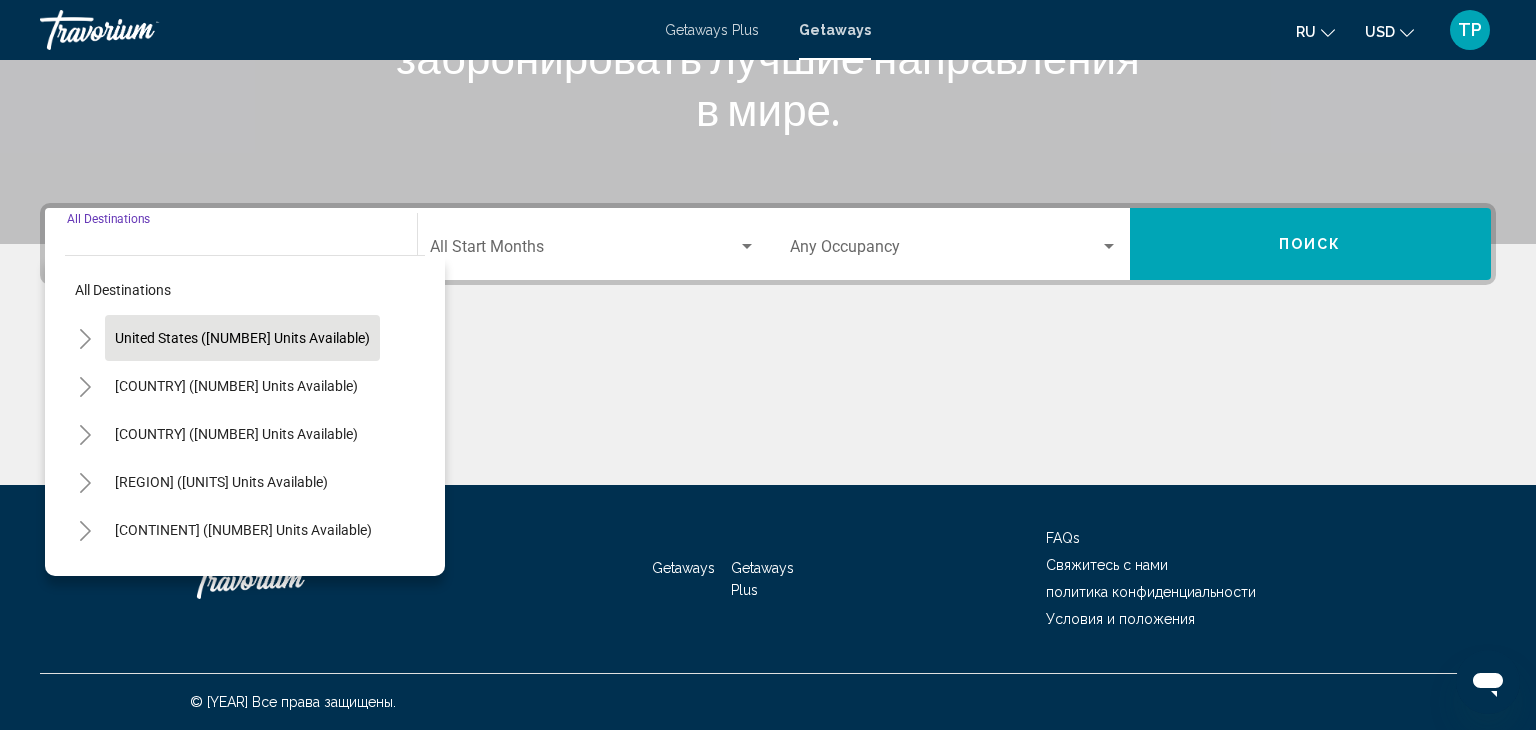 click on "United States ([NUMBER] units available)" at bounding box center [242, 338] 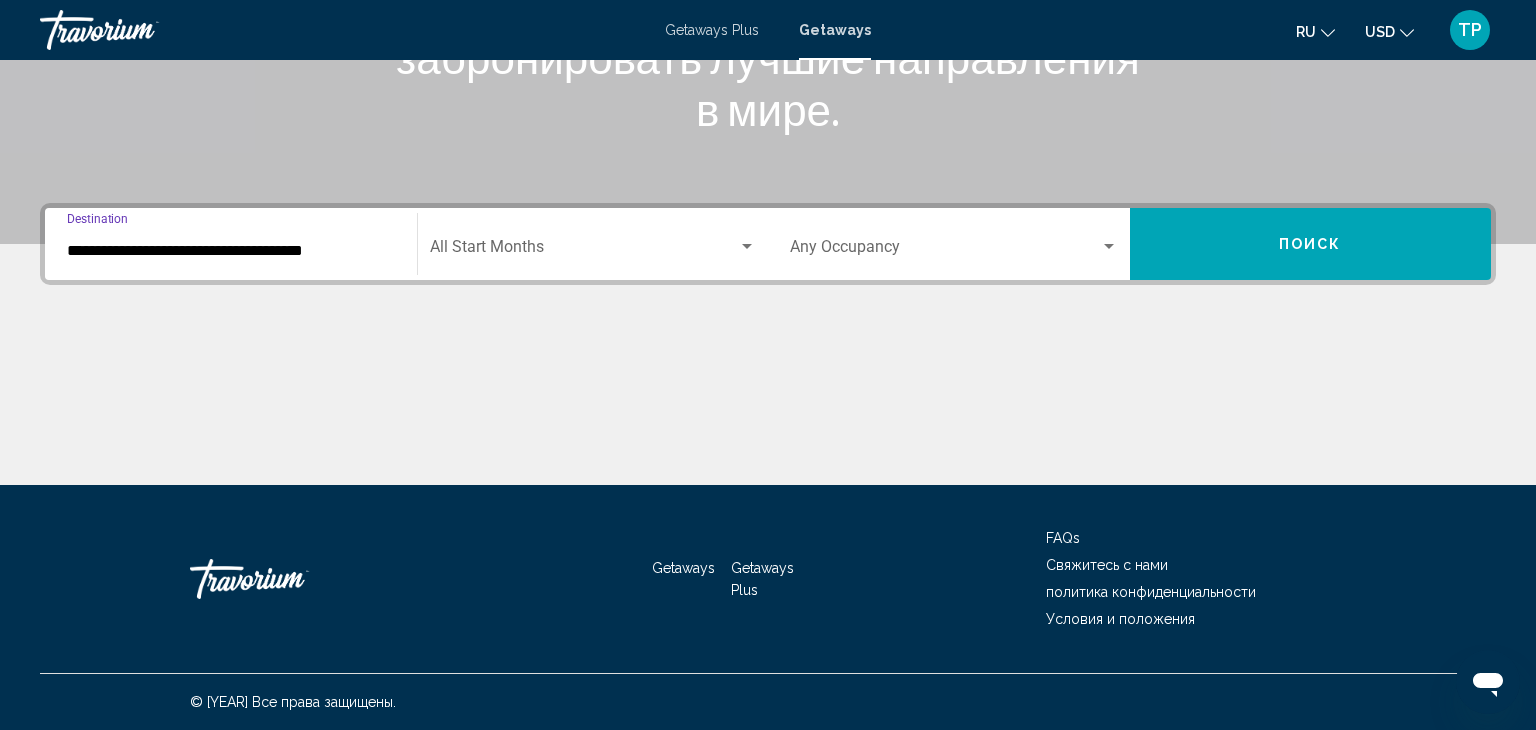 click on "**********" at bounding box center [231, 244] 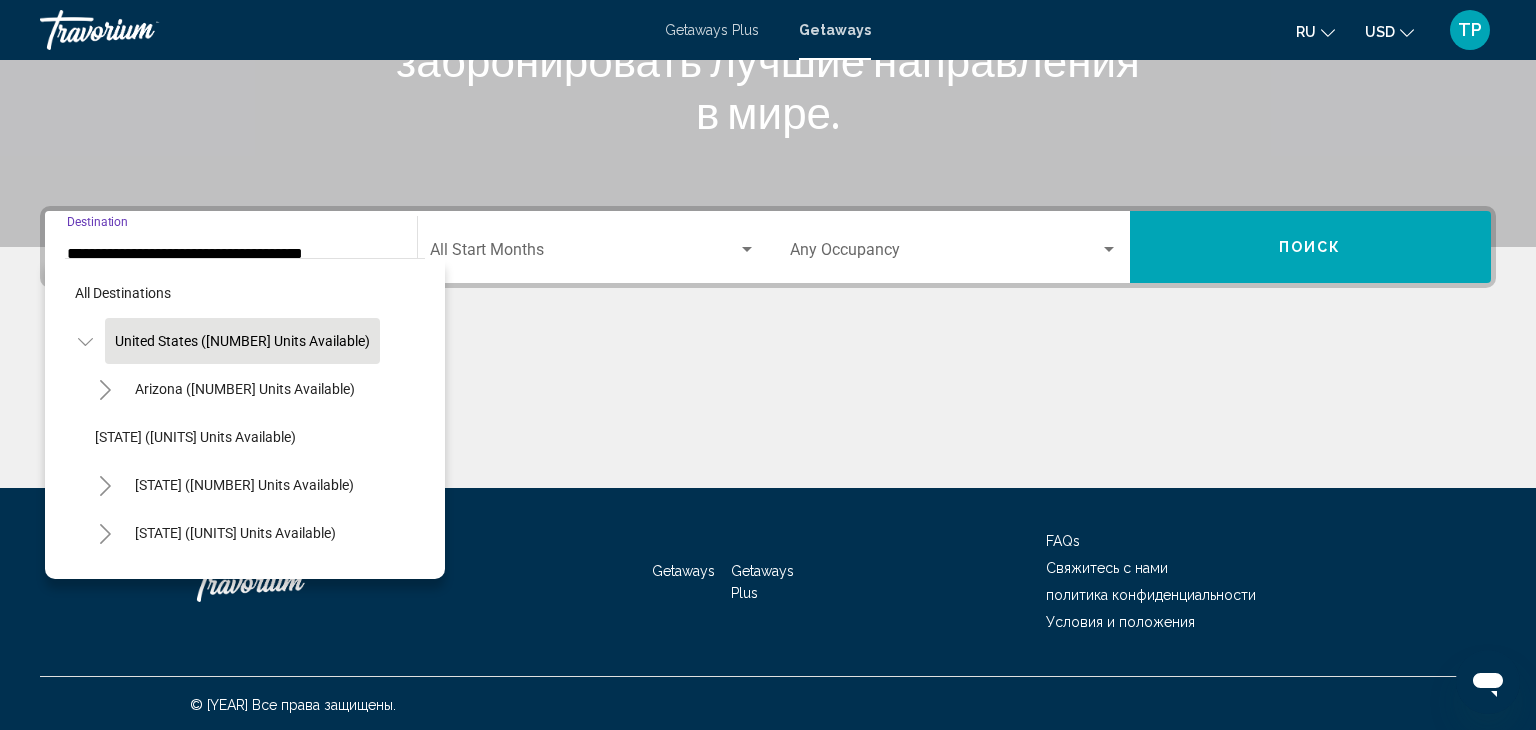scroll, scrollTop: 356, scrollLeft: 0, axis: vertical 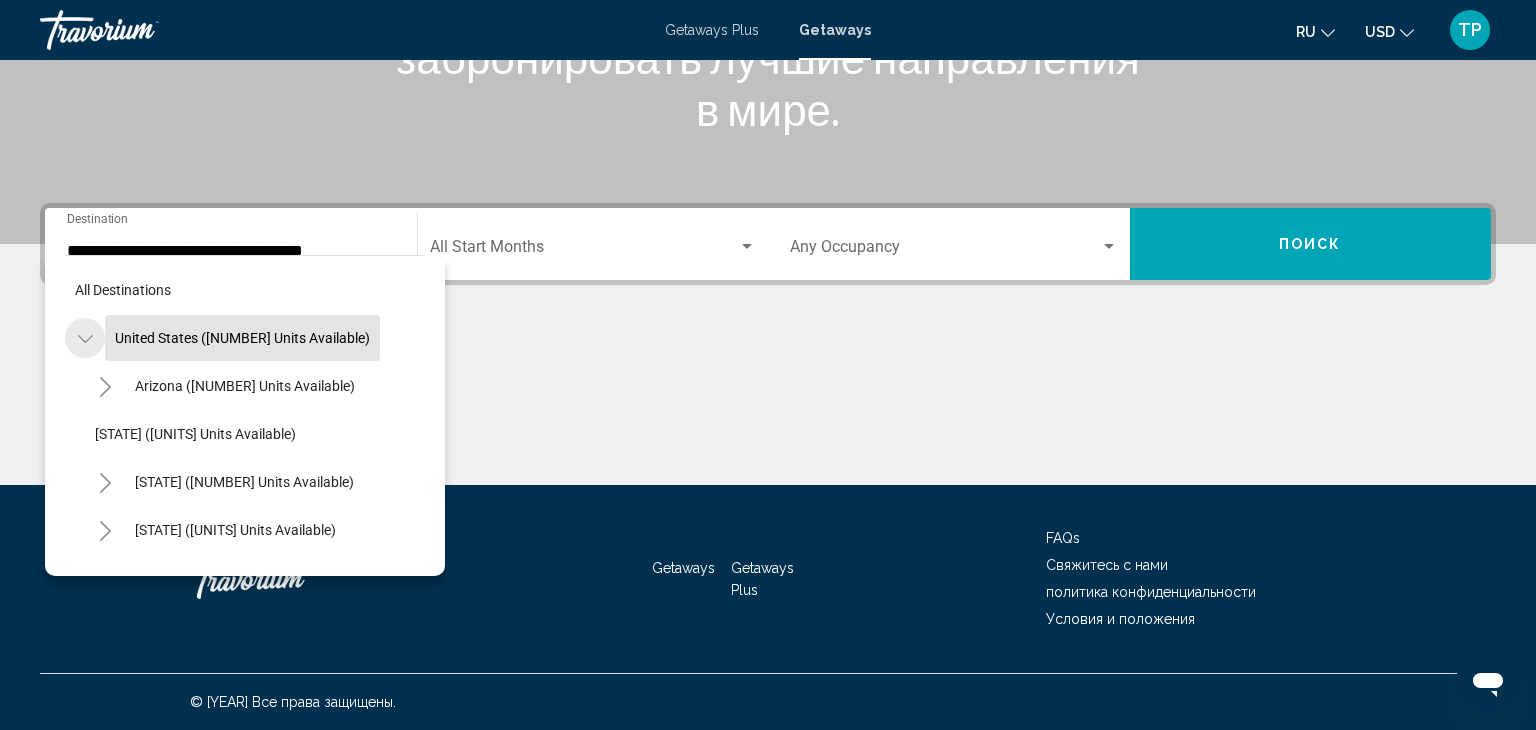 click at bounding box center (85, 339) 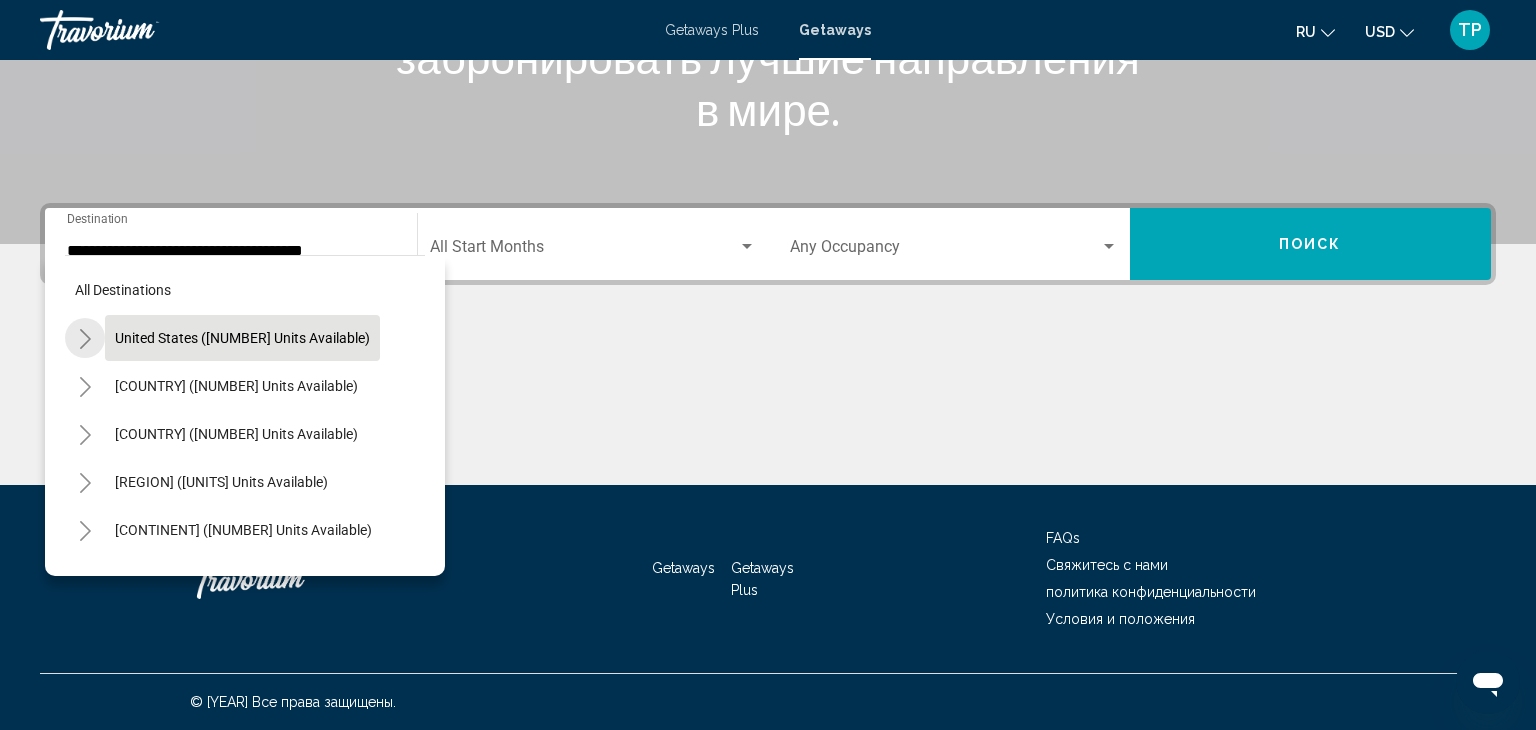 click at bounding box center (85, 339) 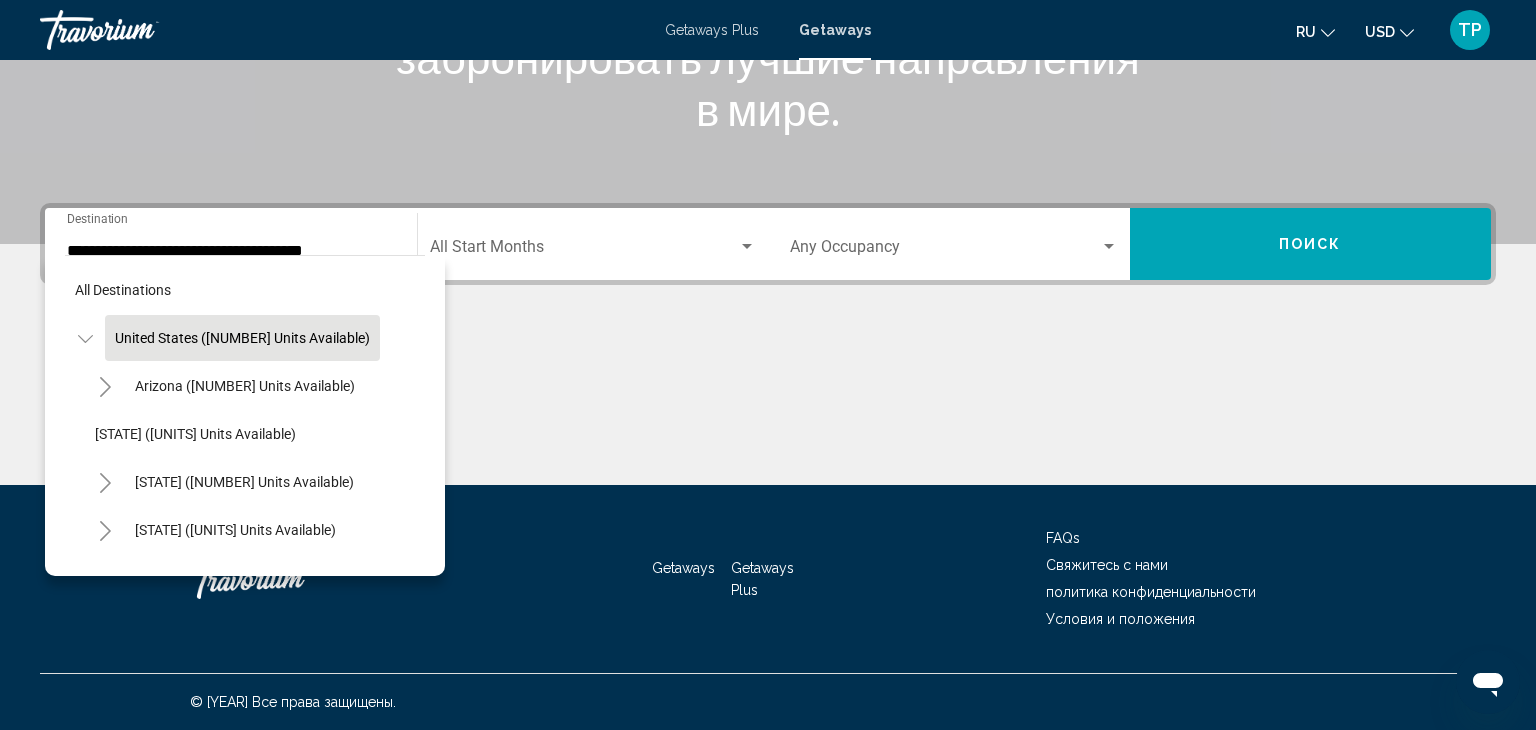 type 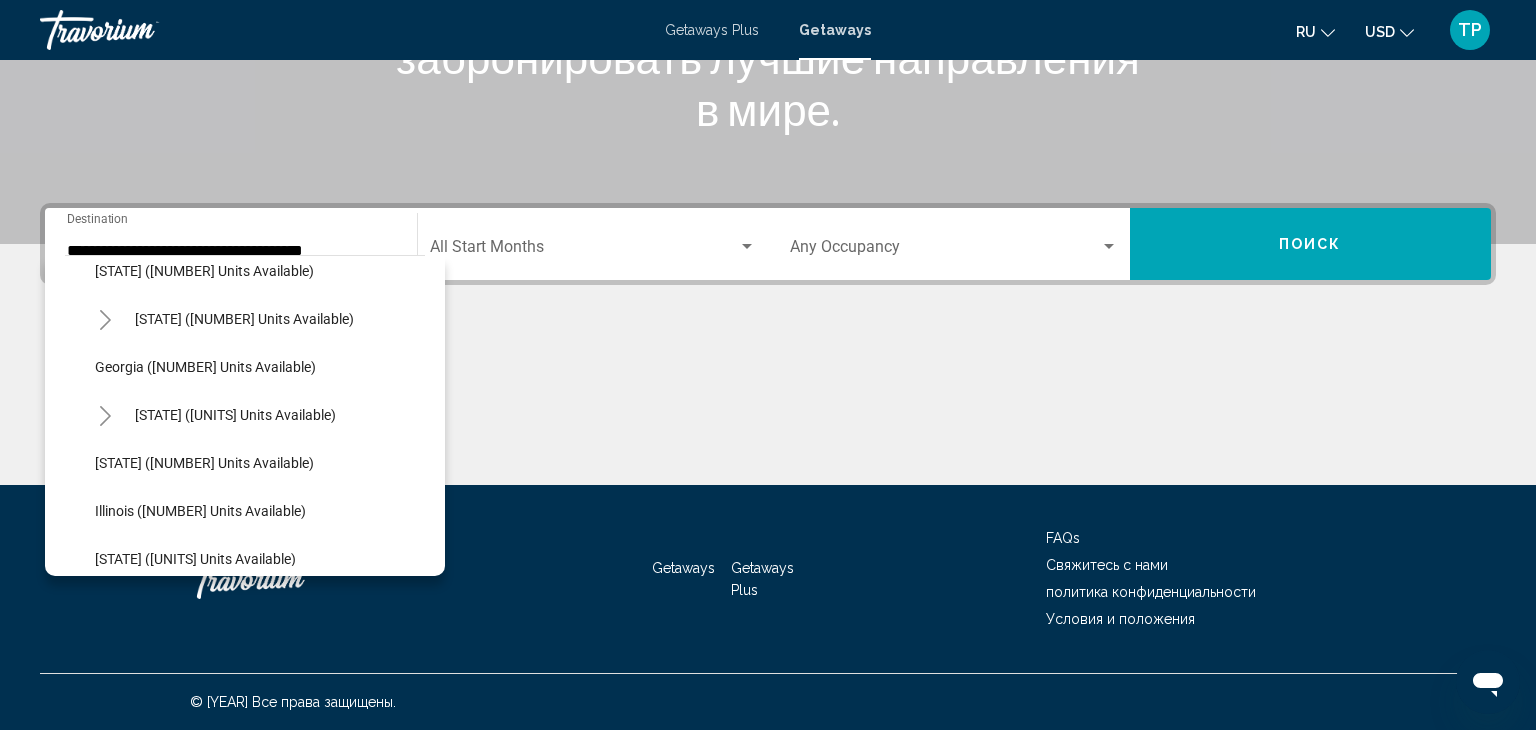 scroll, scrollTop: 400, scrollLeft: 0, axis: vertical 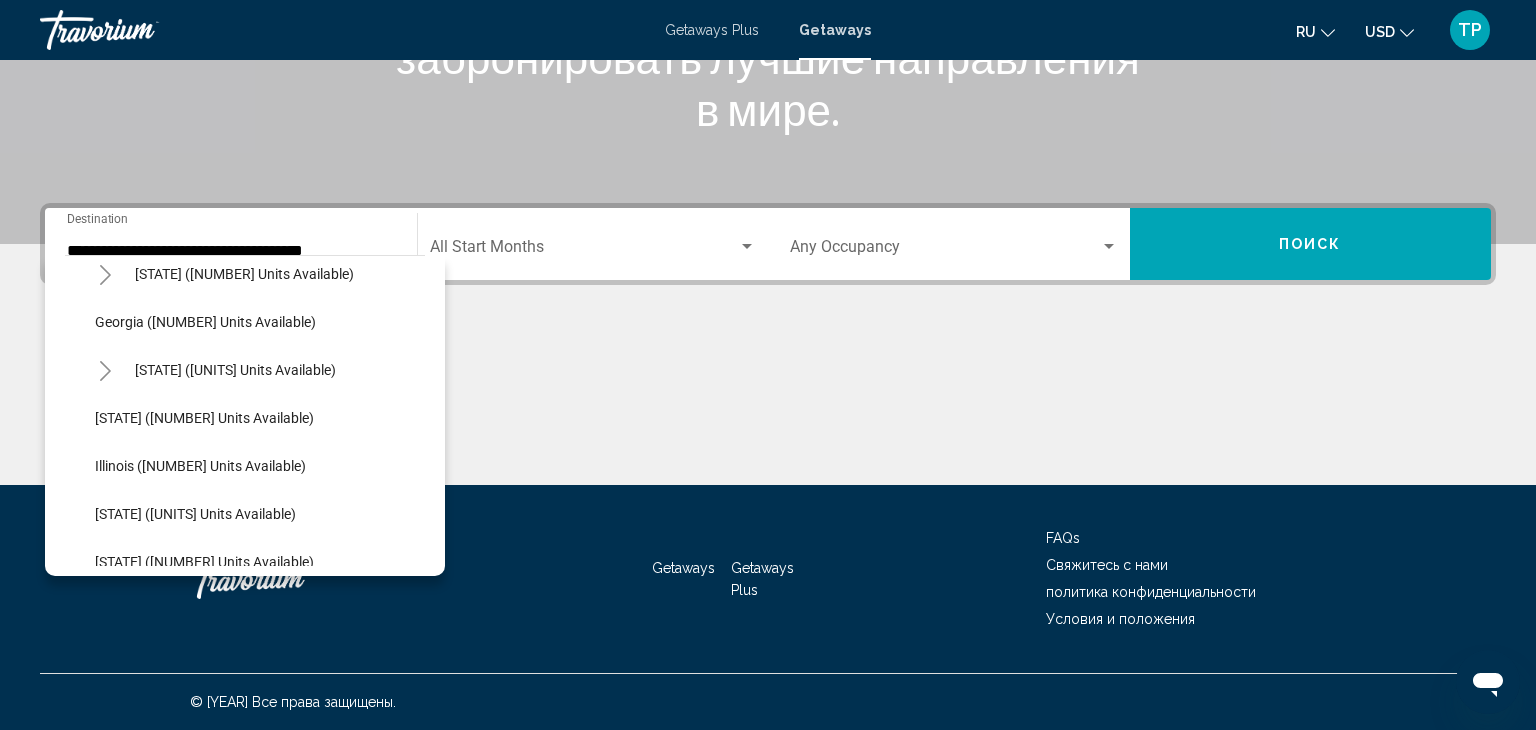 click at bounding box center [105, 371] 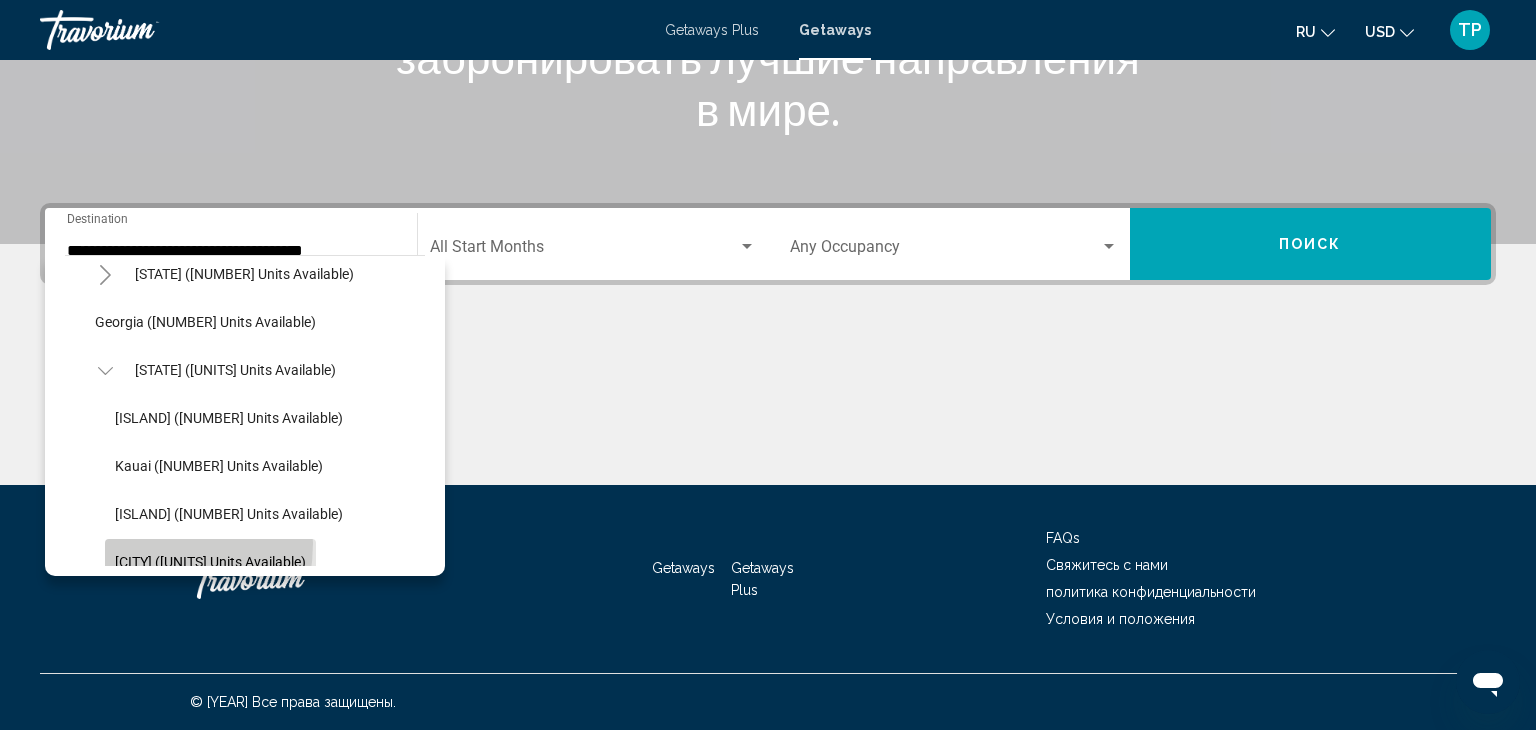 click on "[CITY] ([UNITS] units available)" at bounding box center (210, 562) 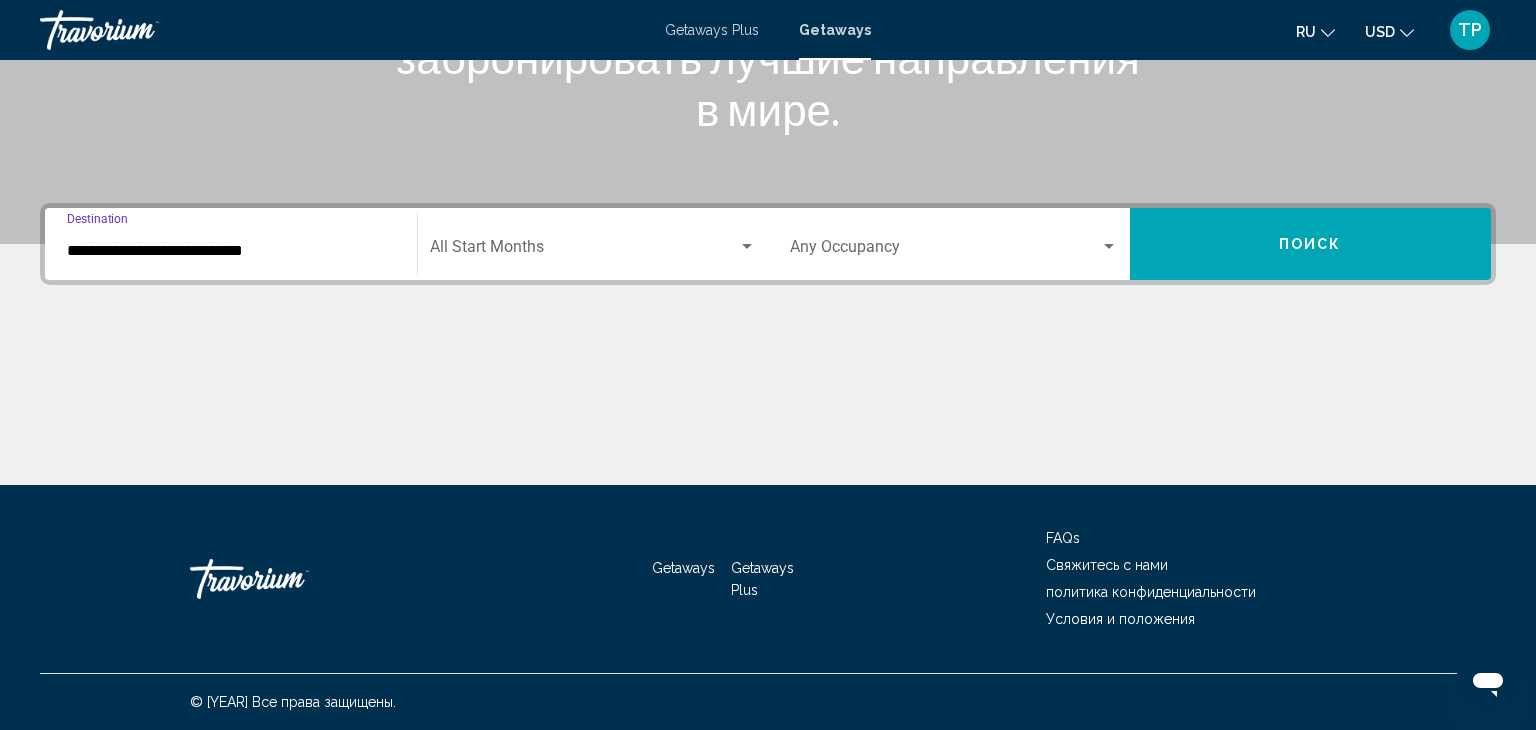click at bounding box center [584, 251] 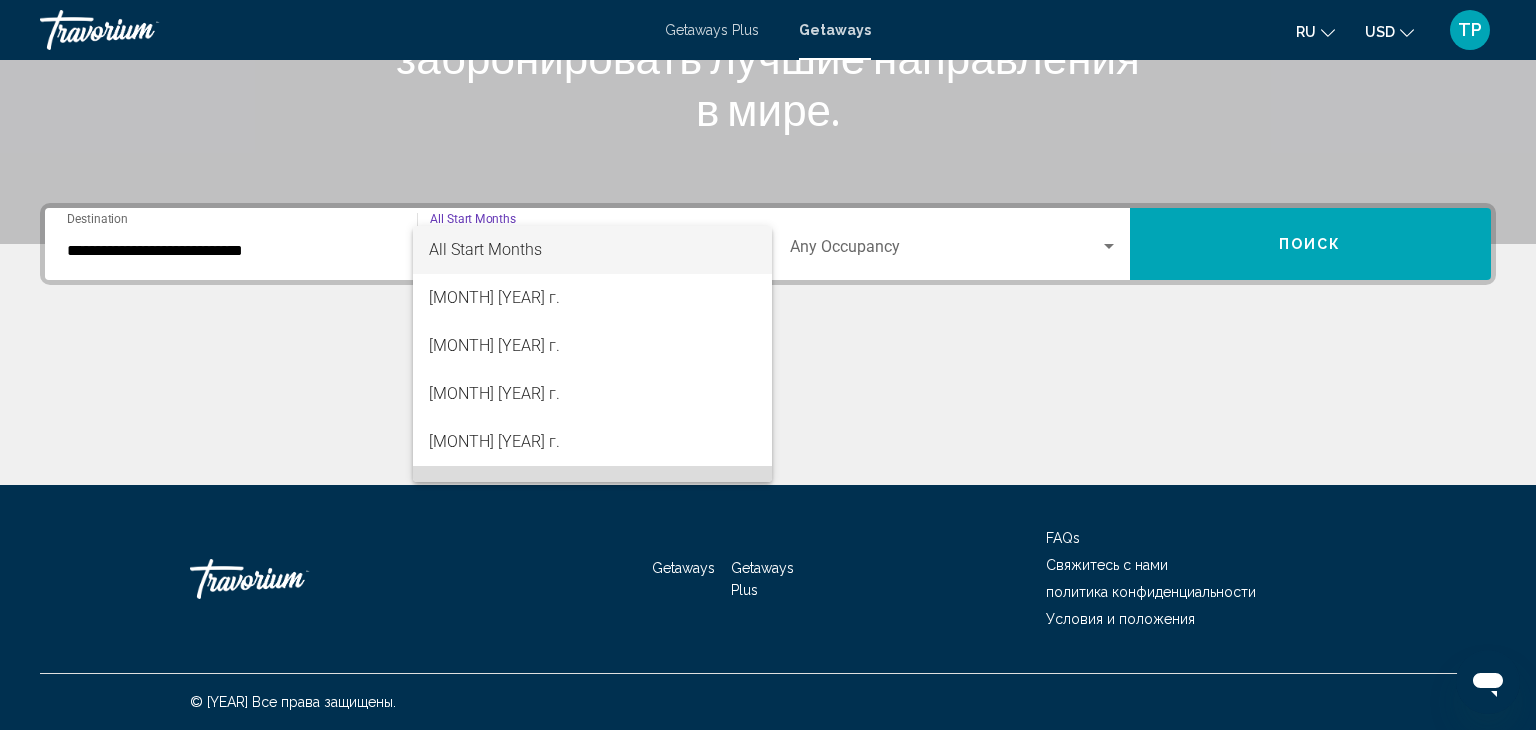 click on "[MONTH] [YEAR] г." at bounding box center [592, 490] 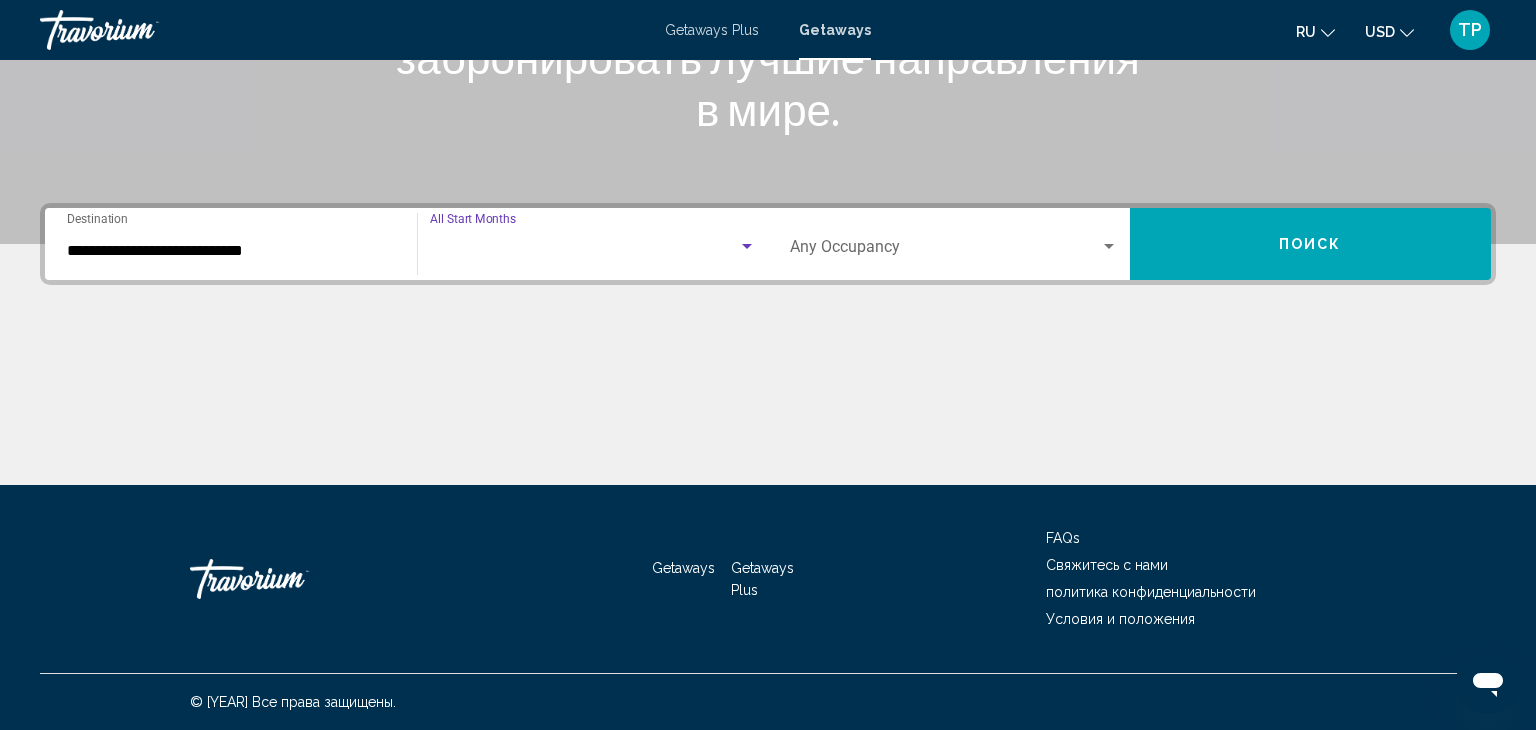 scroll, scrollTop: 32, scrollLeft: 0, axis: vertical 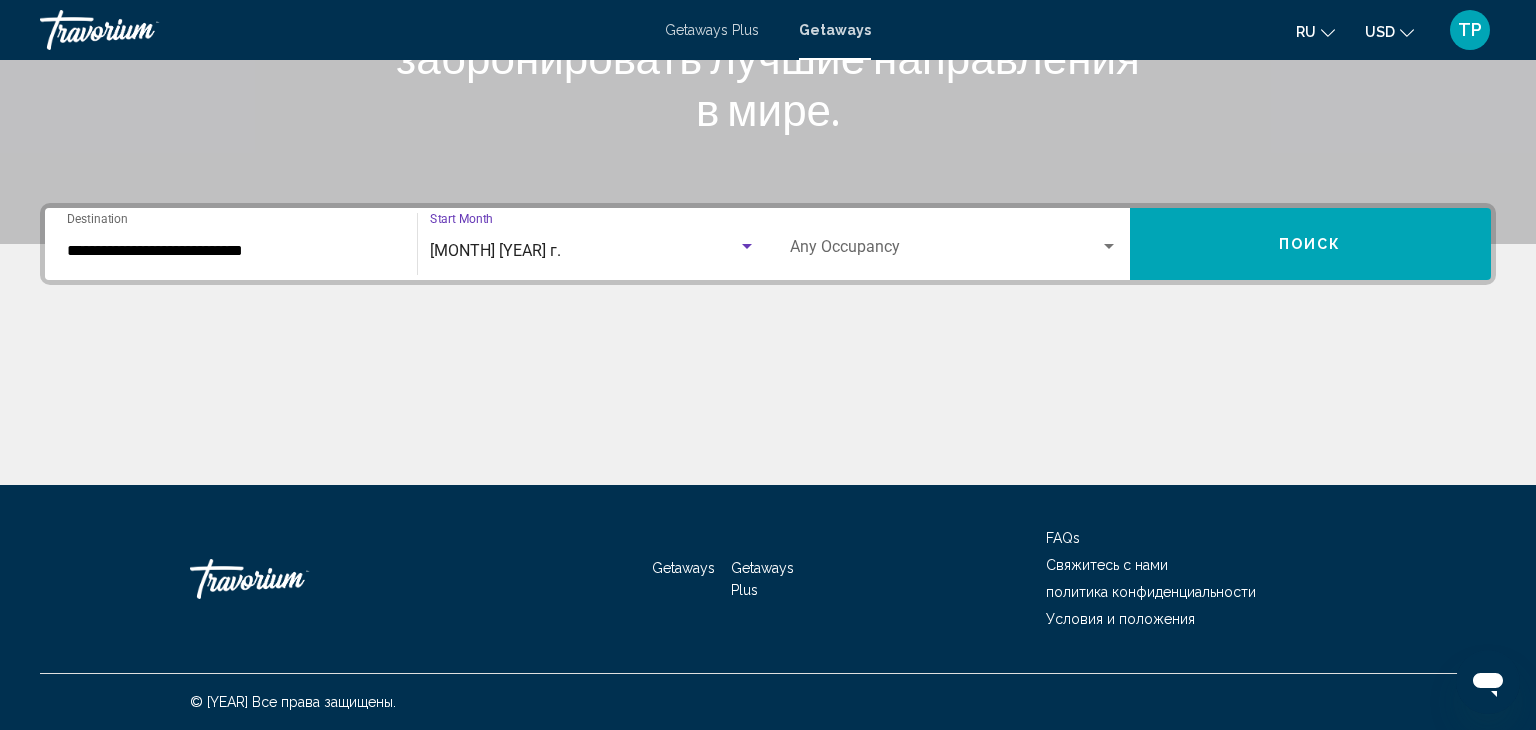 click on "Occupancy Any Occupancy" at bounding box center [954, 244] 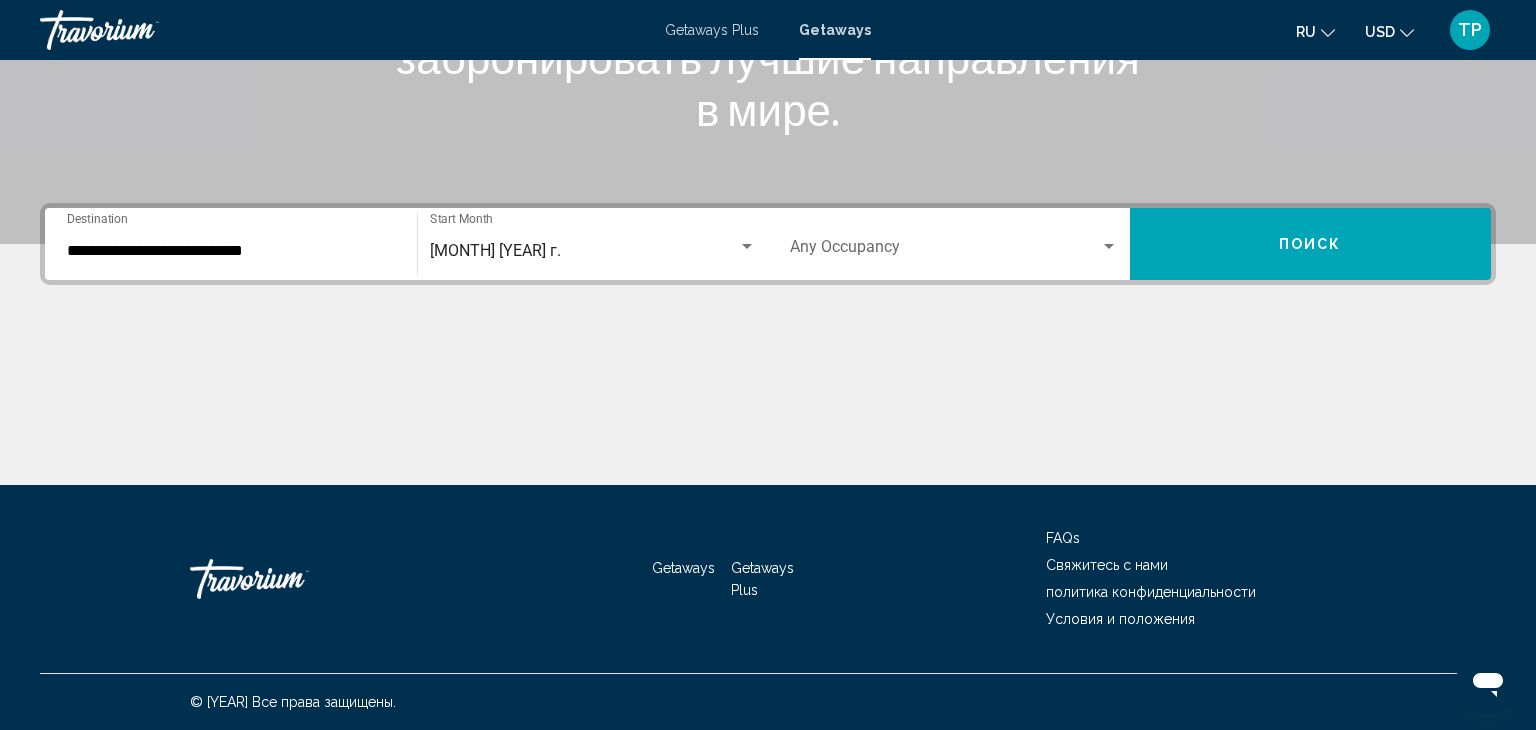 click on "Occupancy Any Occupancy" at bounding box center [954, 244] 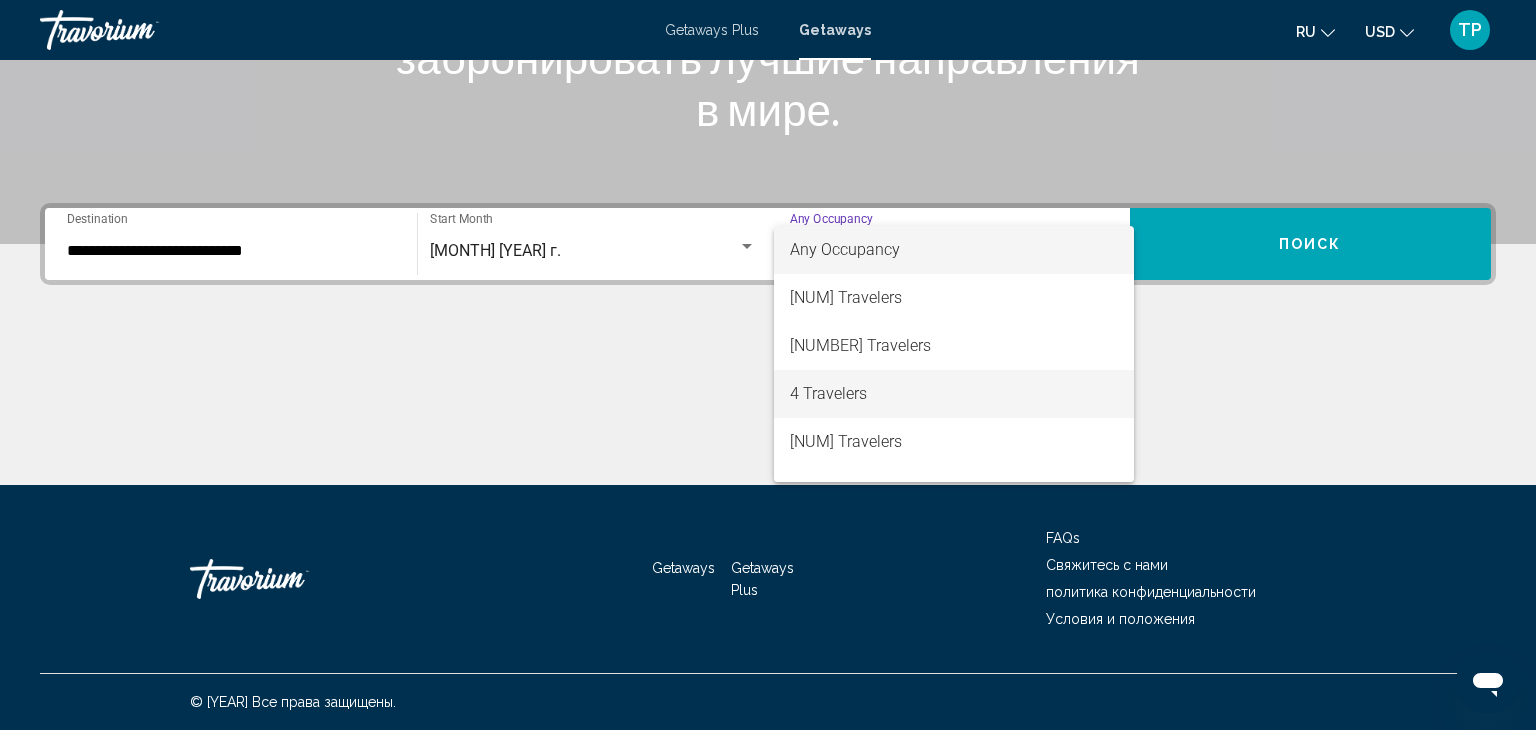 click on "4 Travelers" at bounding box center (954, 394) 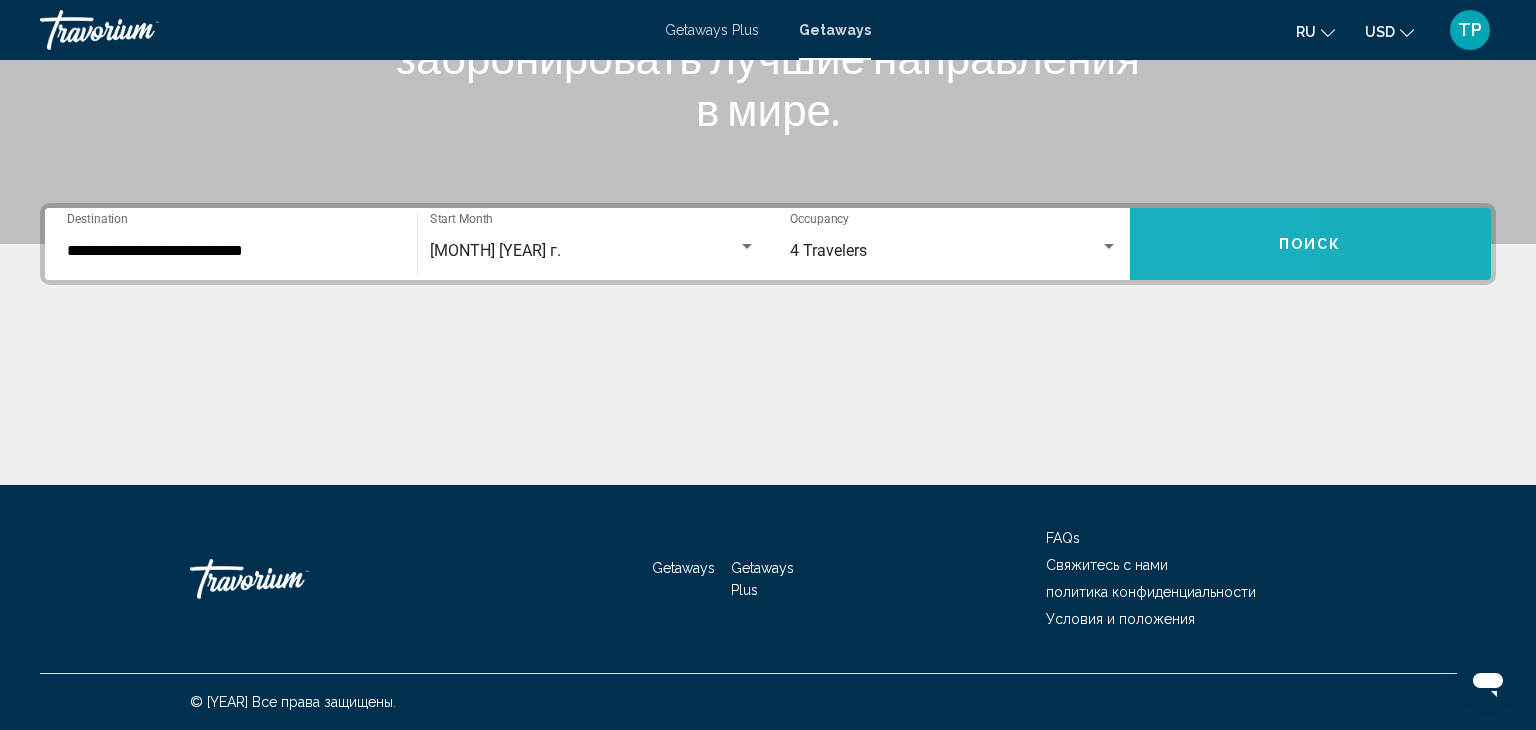 click on "Поиск" at bounding box center [1311, 244] 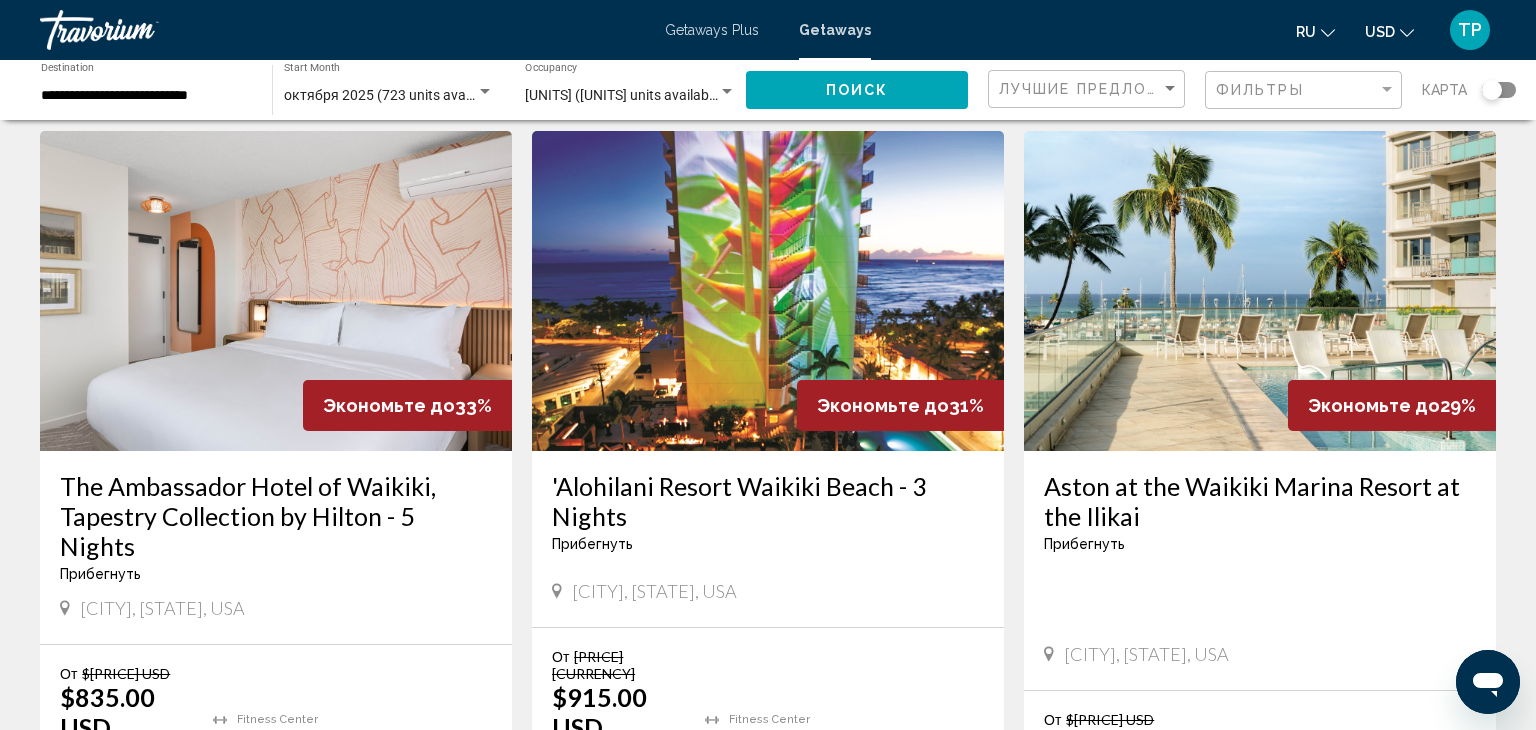 scroll, scrollTop: 760, scrollLeft: 0, axis: vertical 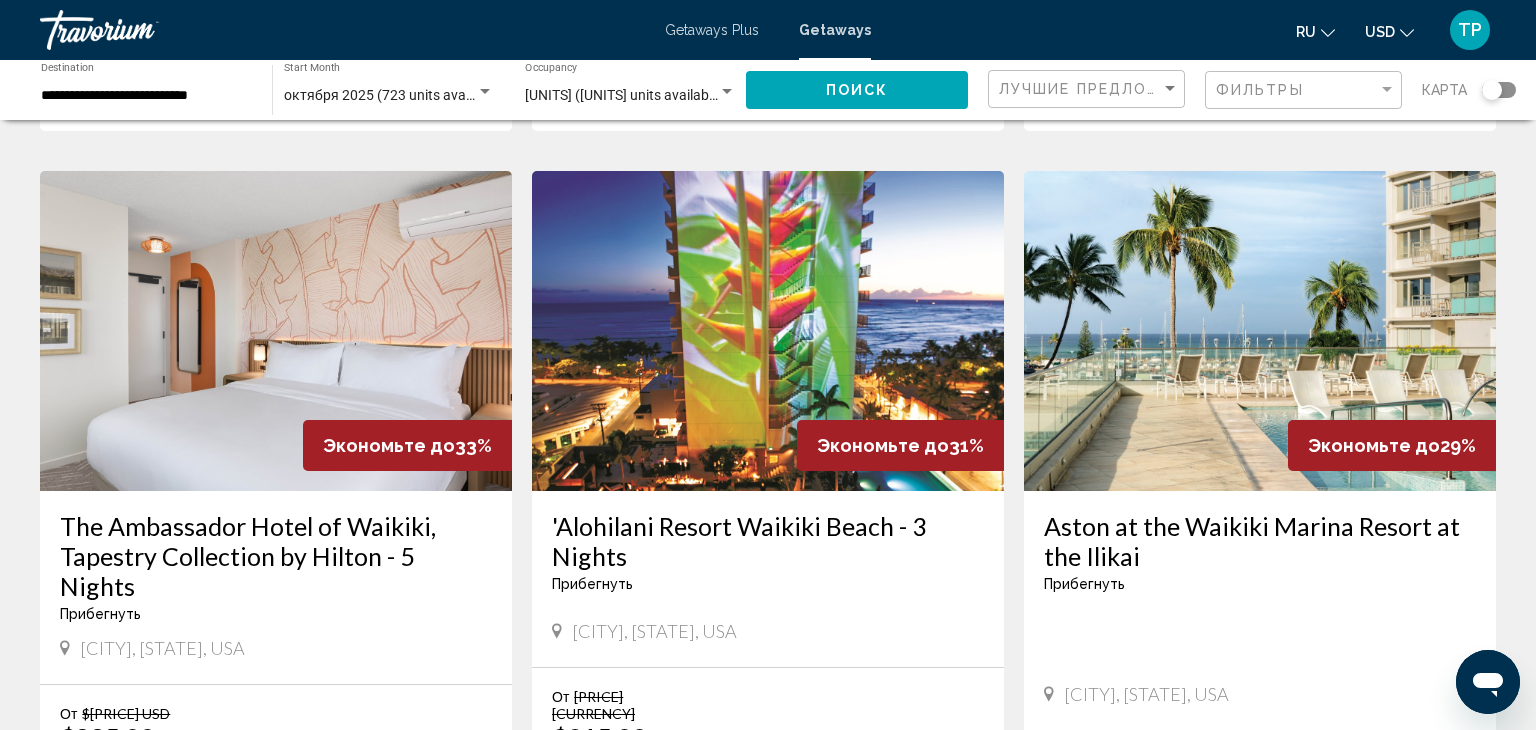 click at bounding box center [1260, 331] 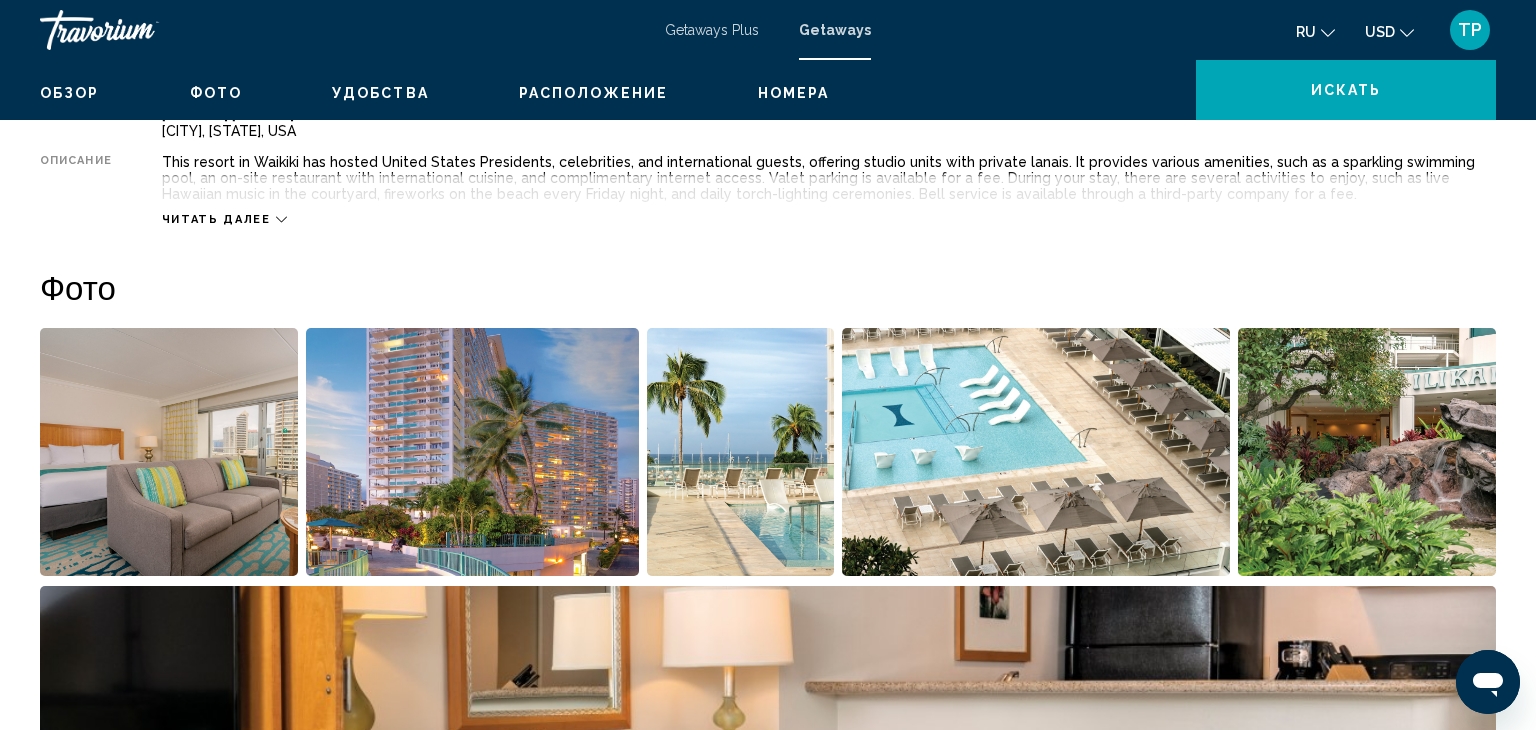 scroll, scrollTop: 0, scrollLeft: 0, axis: both 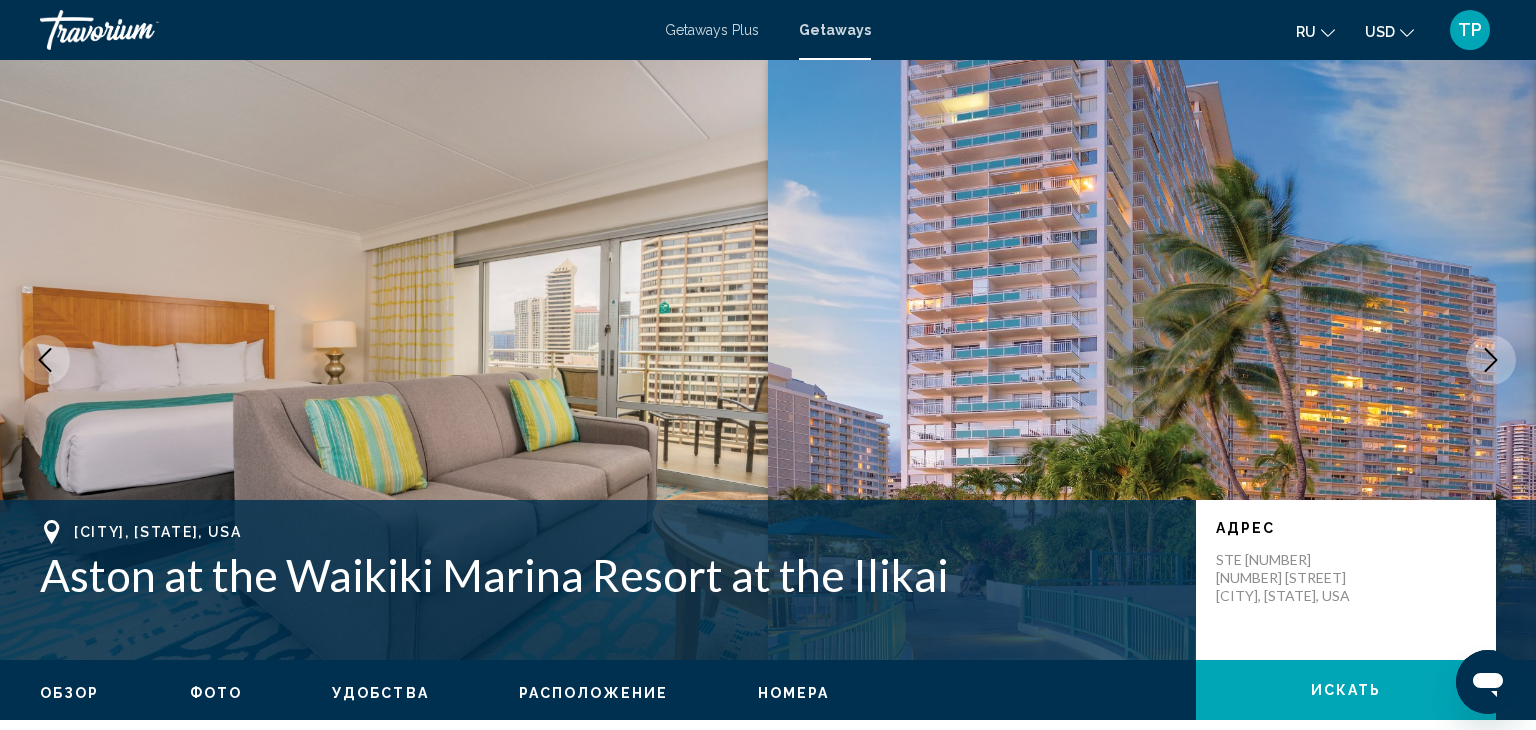 type 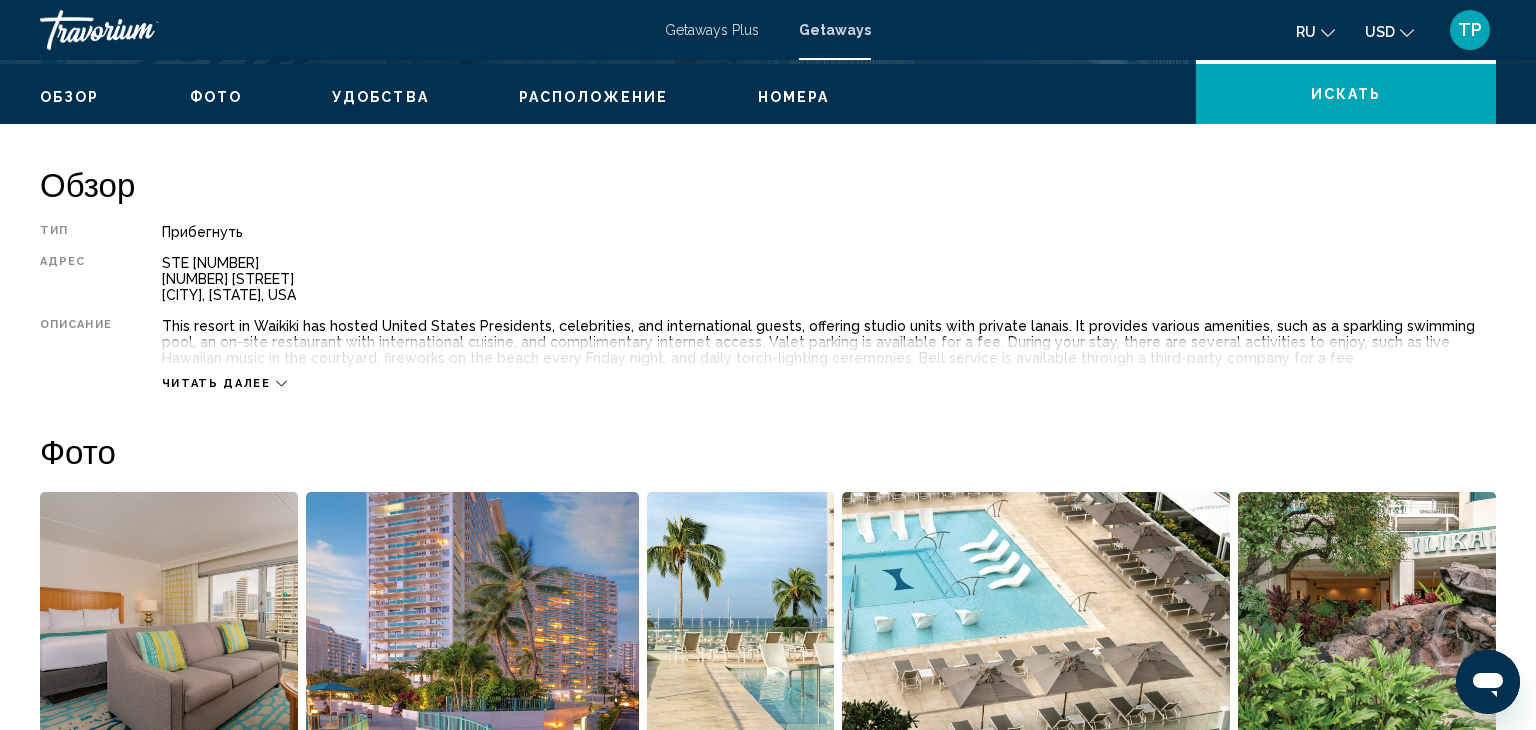 scroll, scrollTop: 600, scrollLeft: 0, axis: vertical 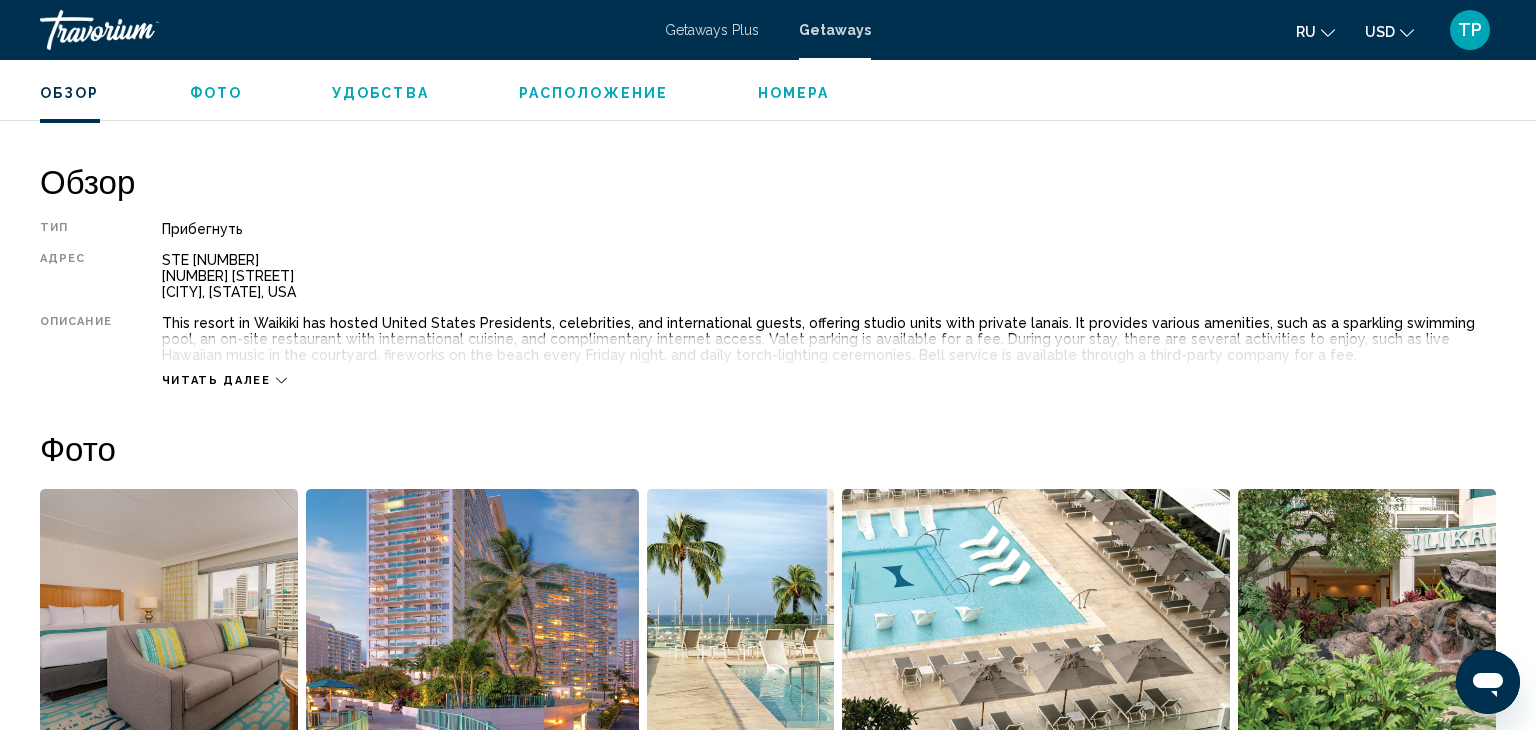 click on "Читать далее" at bounding box center (216, 380) 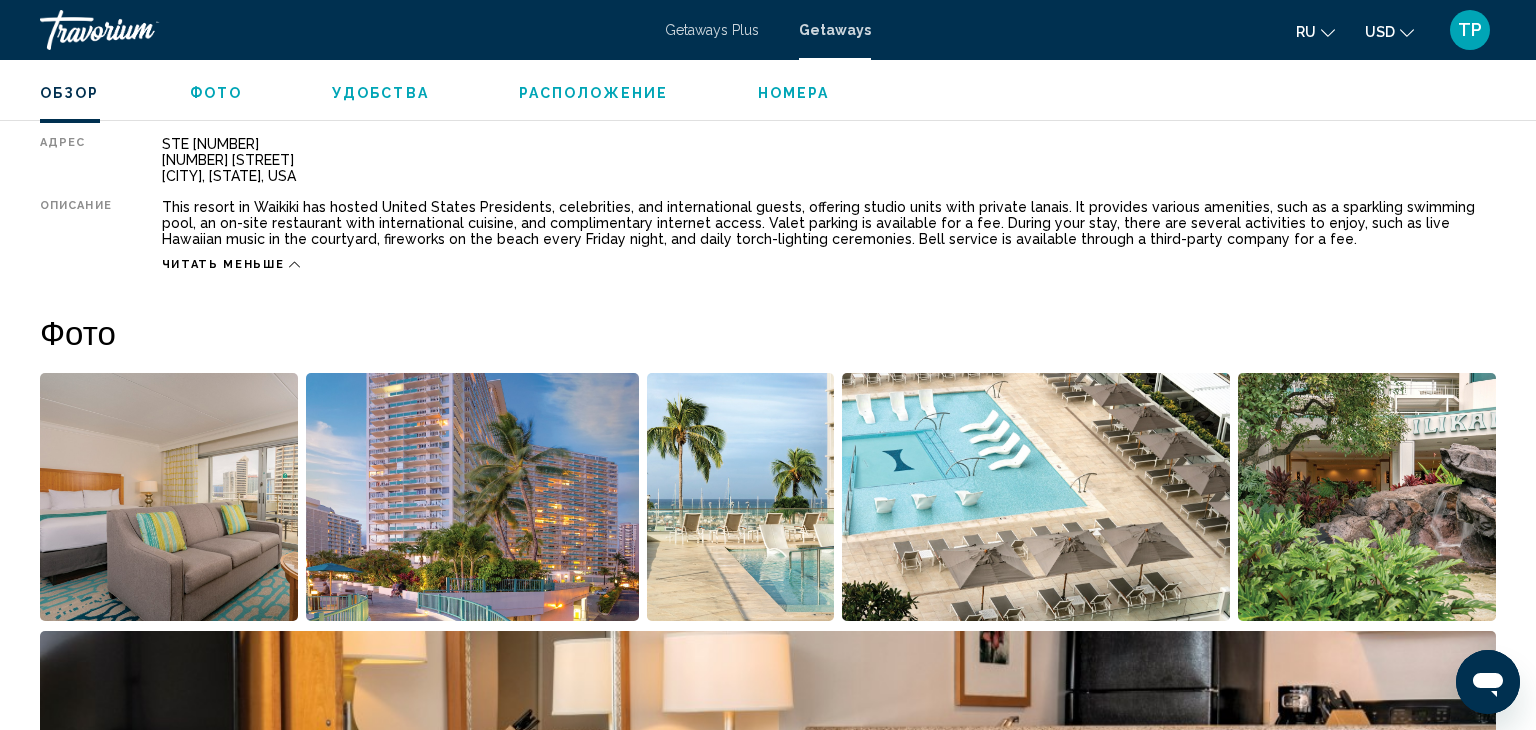 scroll, scrollTop: 720, scrollLeft: 0, axis: vertical 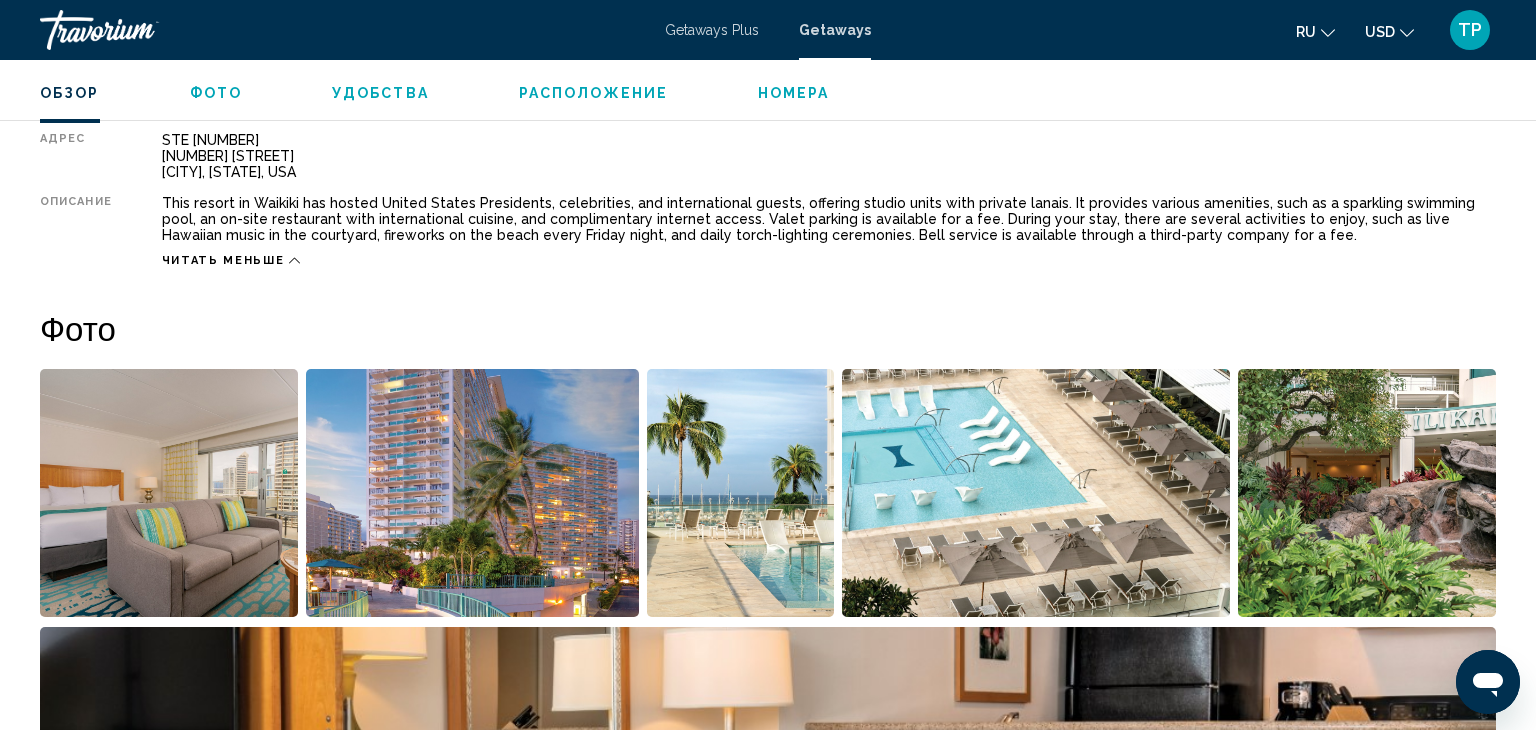 click at bounding box center (169, 493) 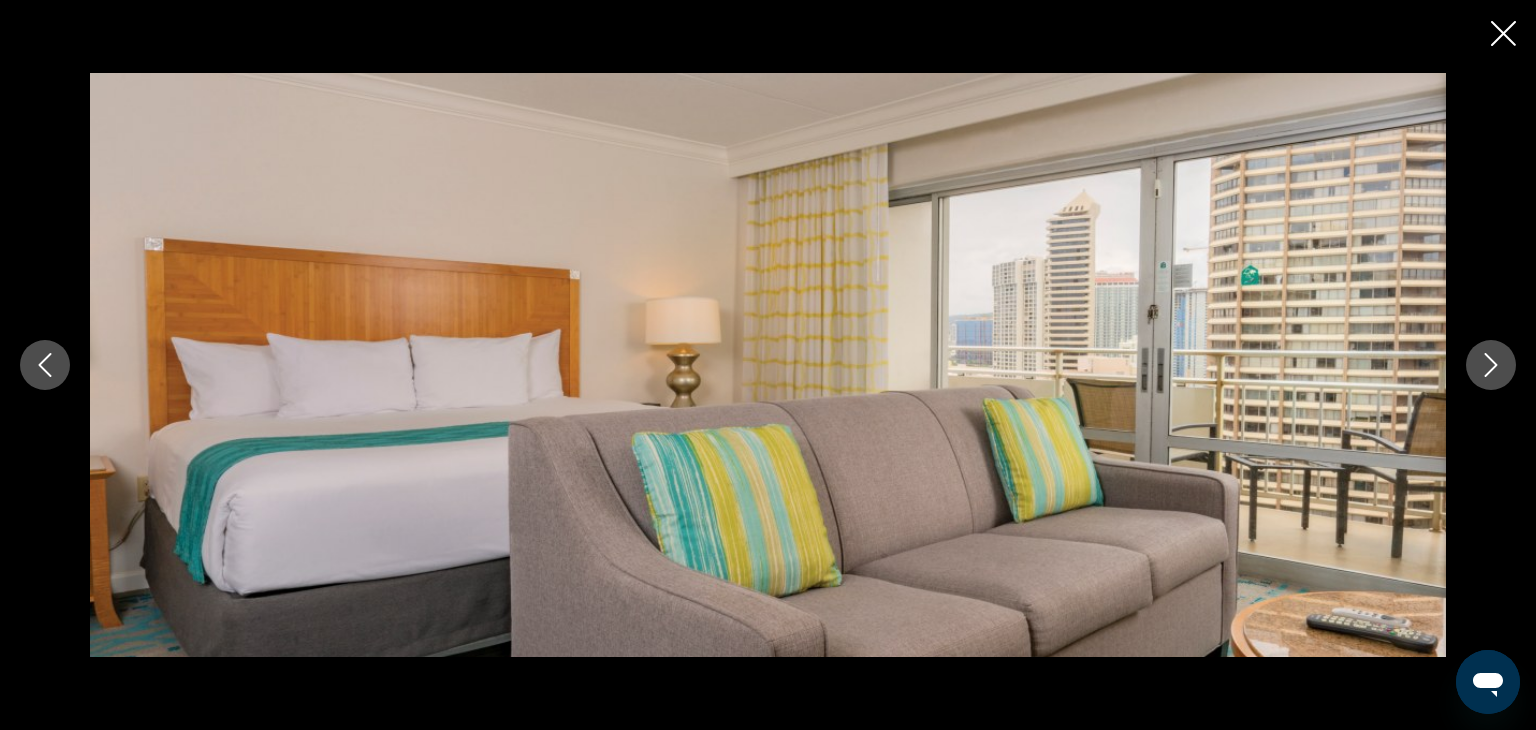 click at bounding box center [1491, 365] 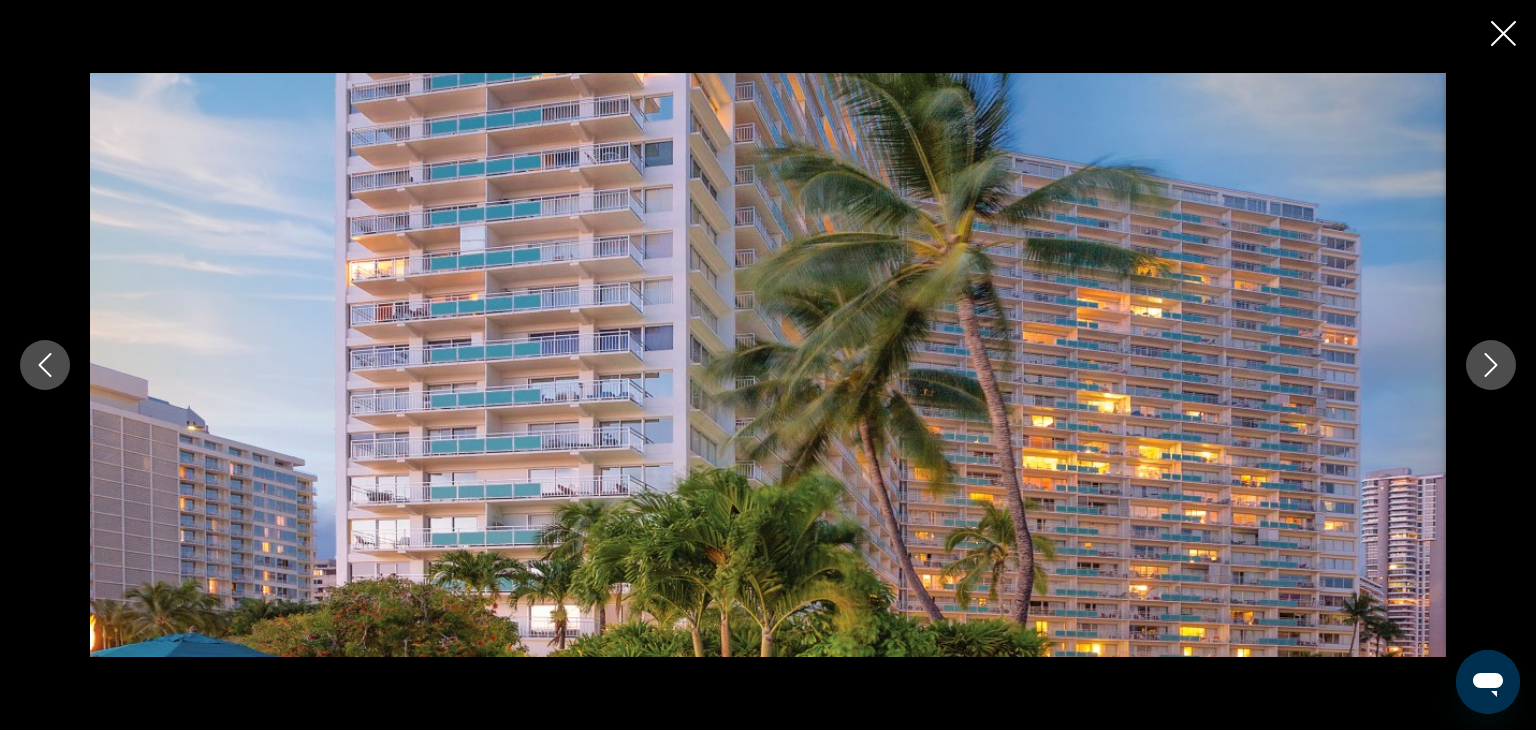 click at bounding box center [1491, 365] 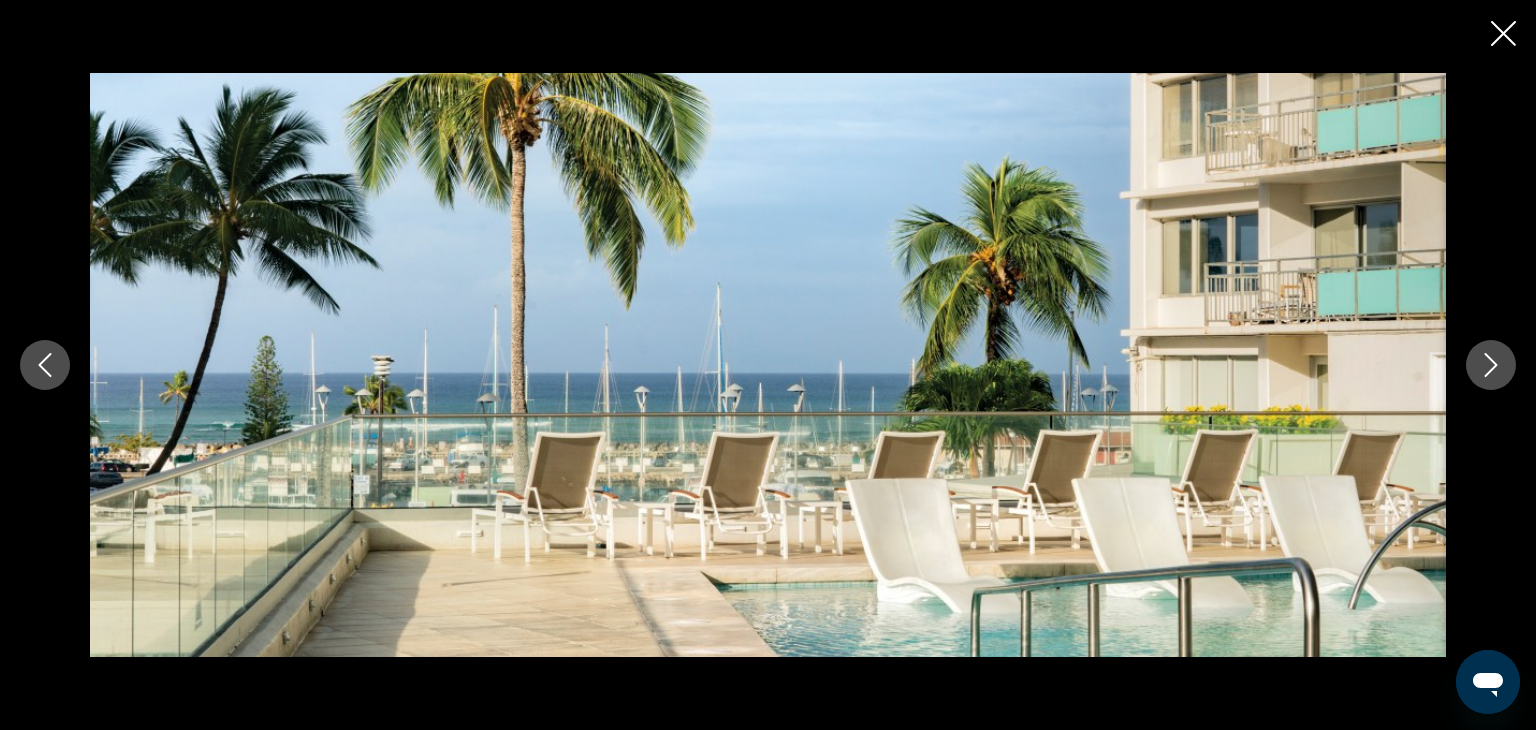 click at bounding box center (1491, 365) 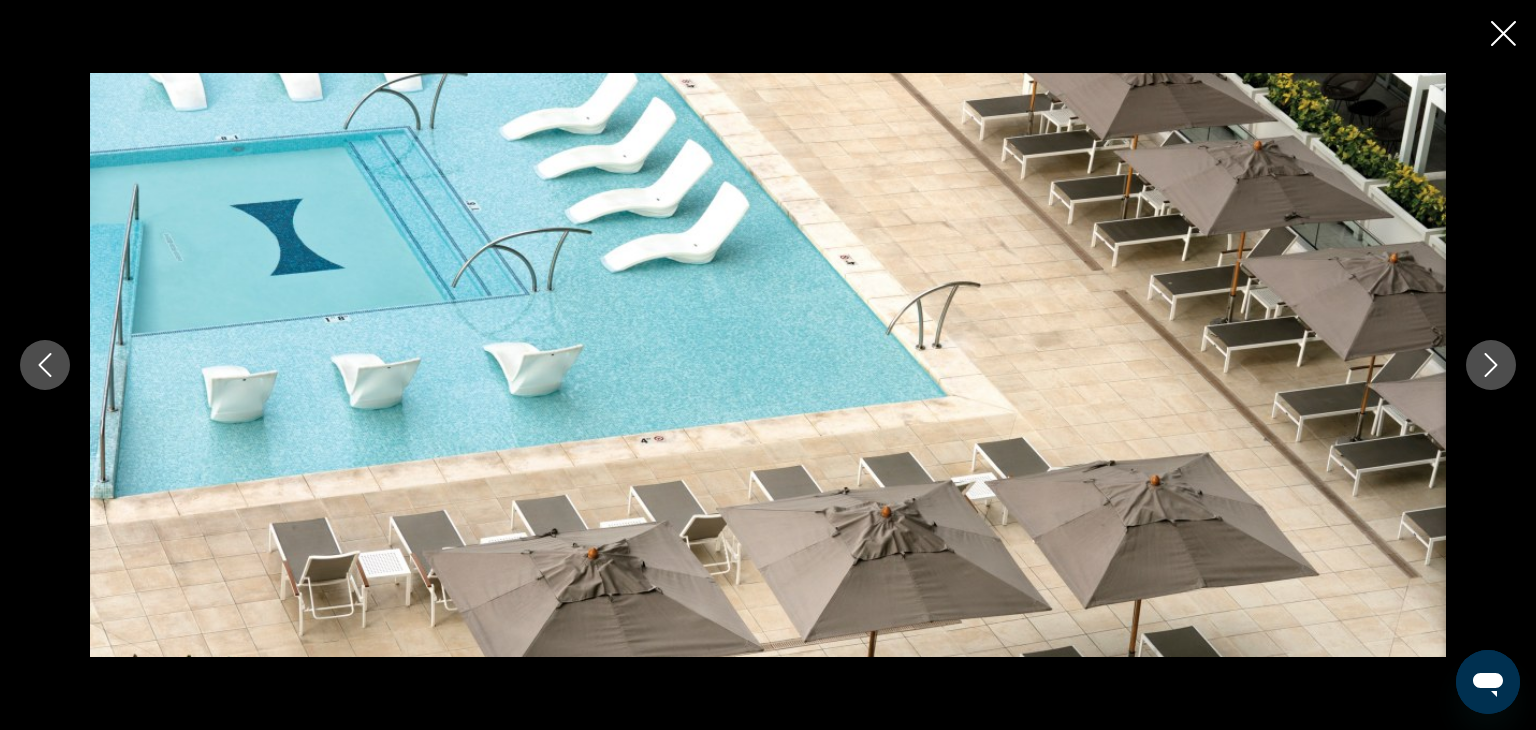 click at bounding box center [1491, 365] 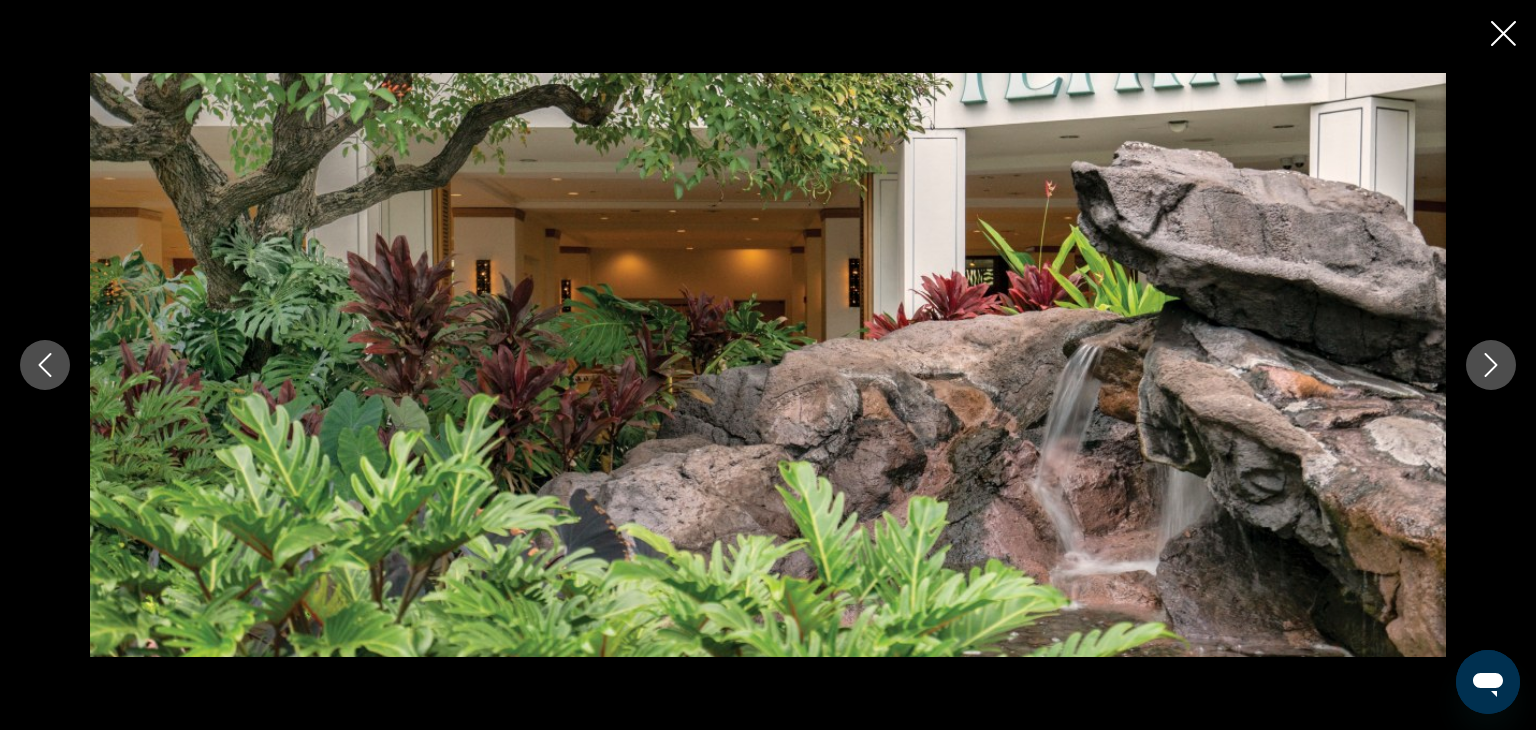 click at bounding box center [1491, 365] 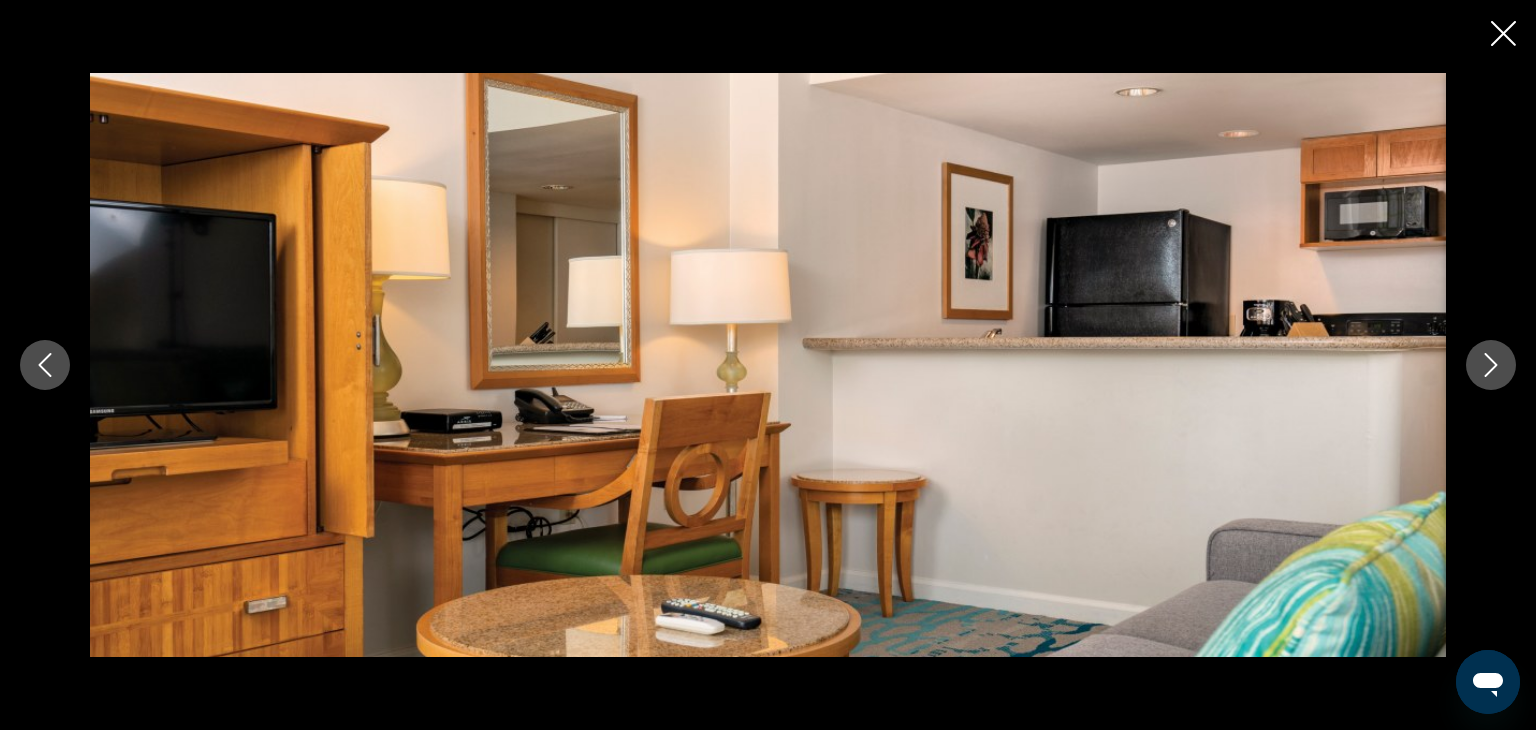 click at bounding box center (1491, 365) 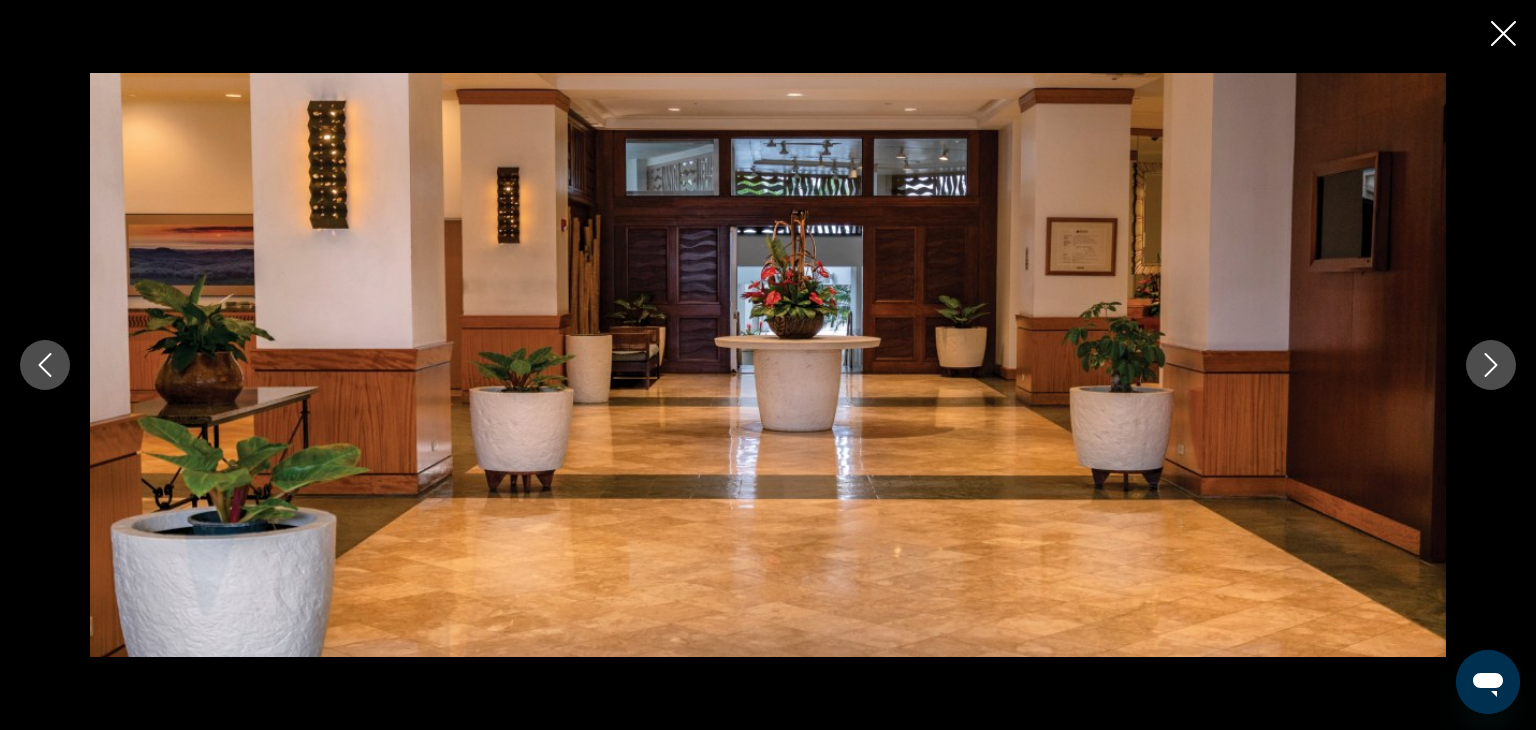 click at bounding box center (1491, 365) 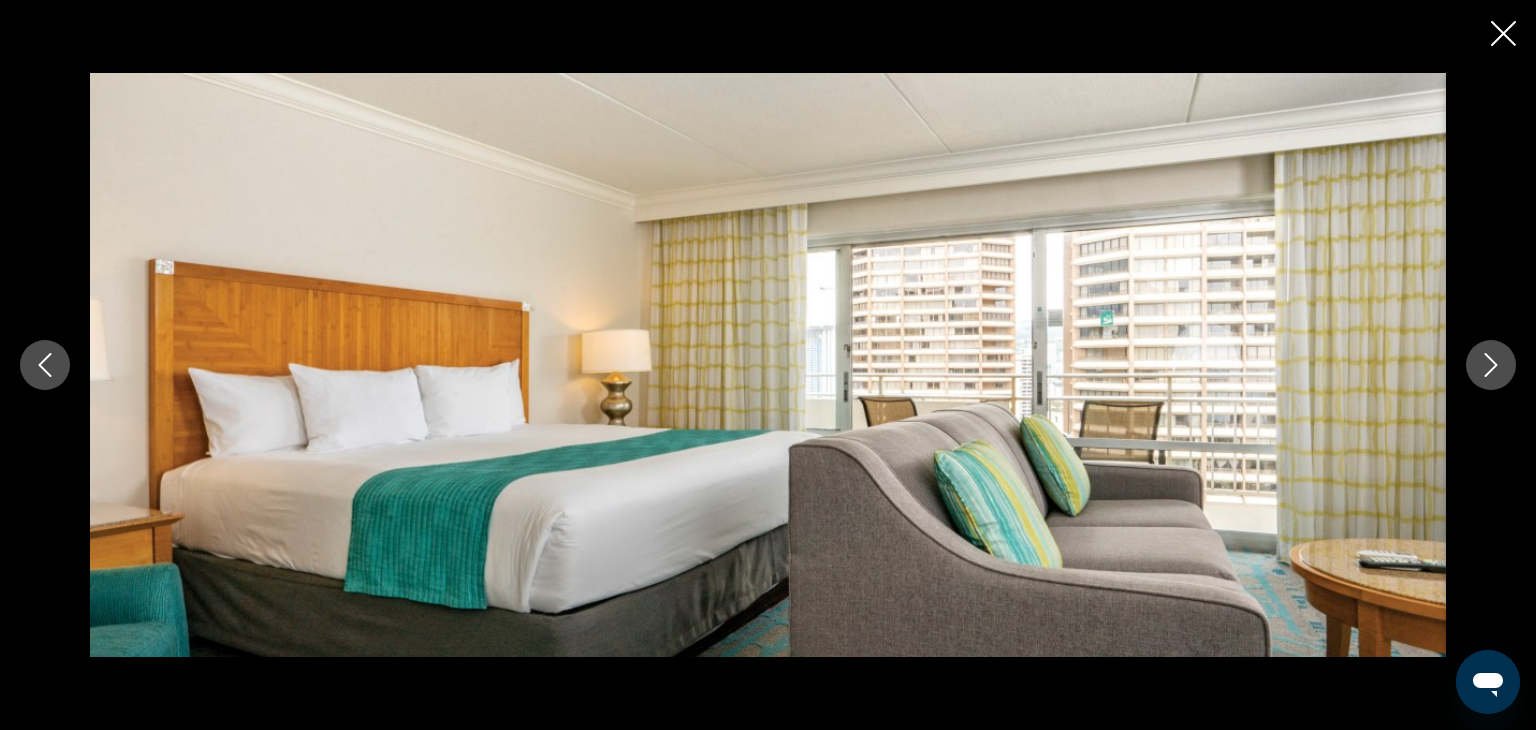 click at bounding box center (1491, 365) 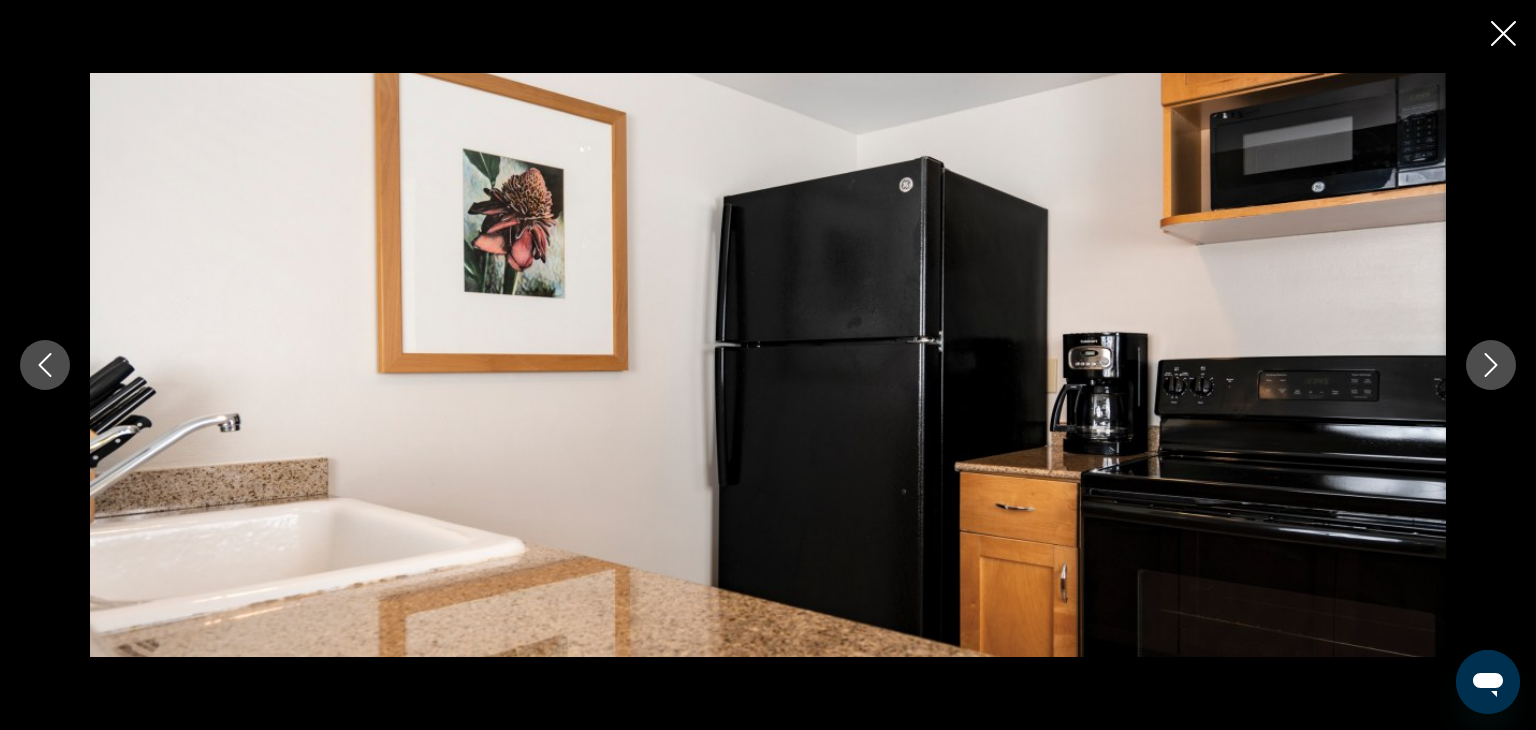 click at bounding box center (1491, 365) 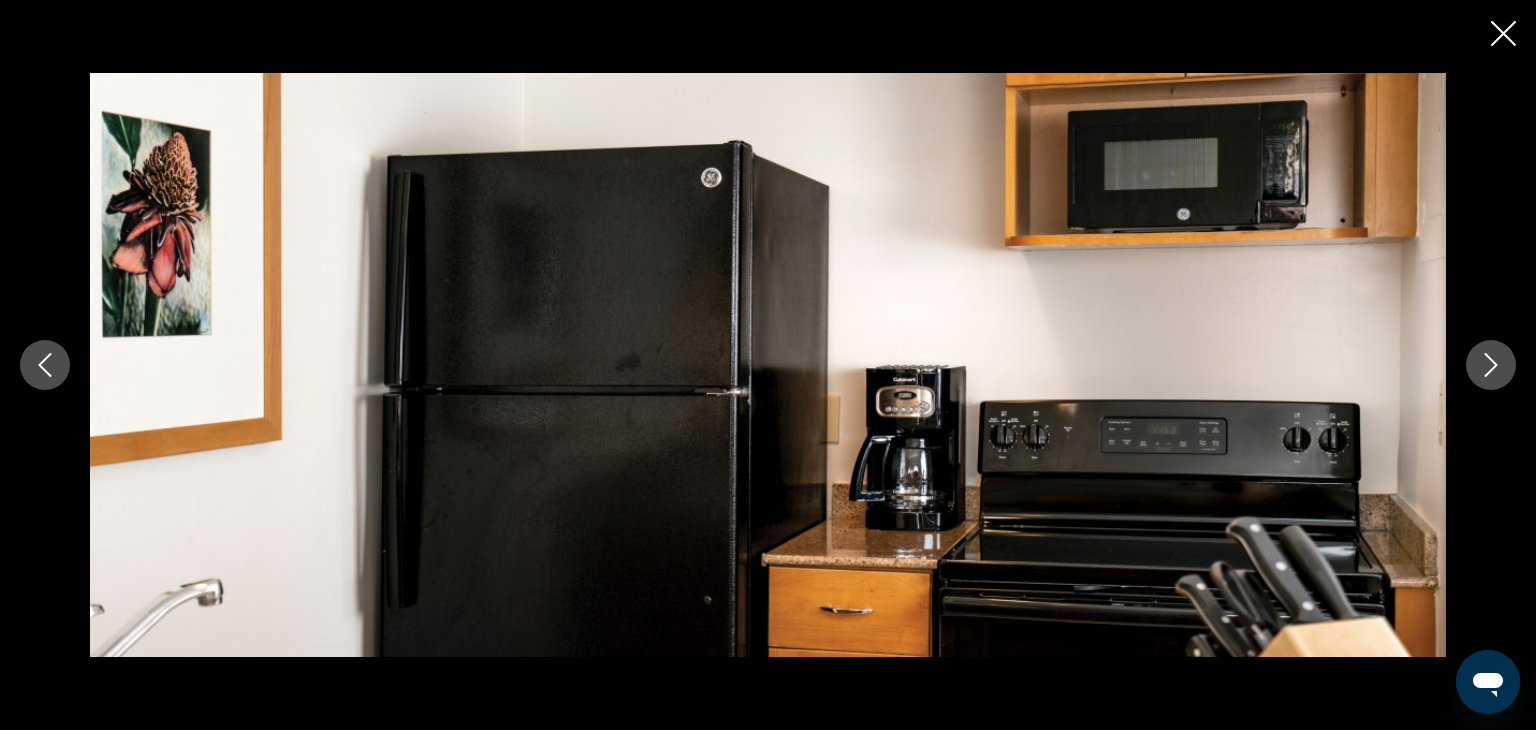click at bounding box center (1491, 365) 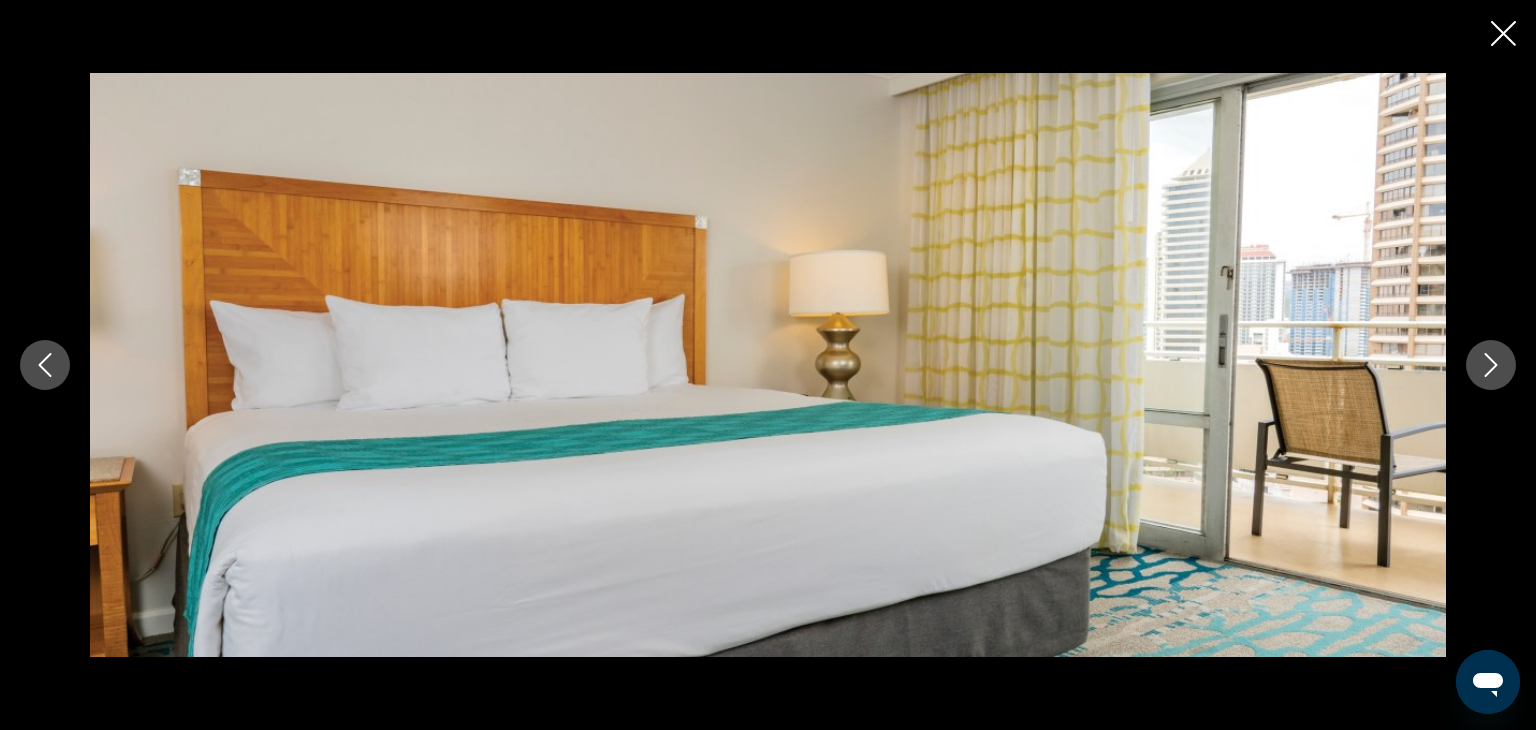click at bounding box center (1491, 365) 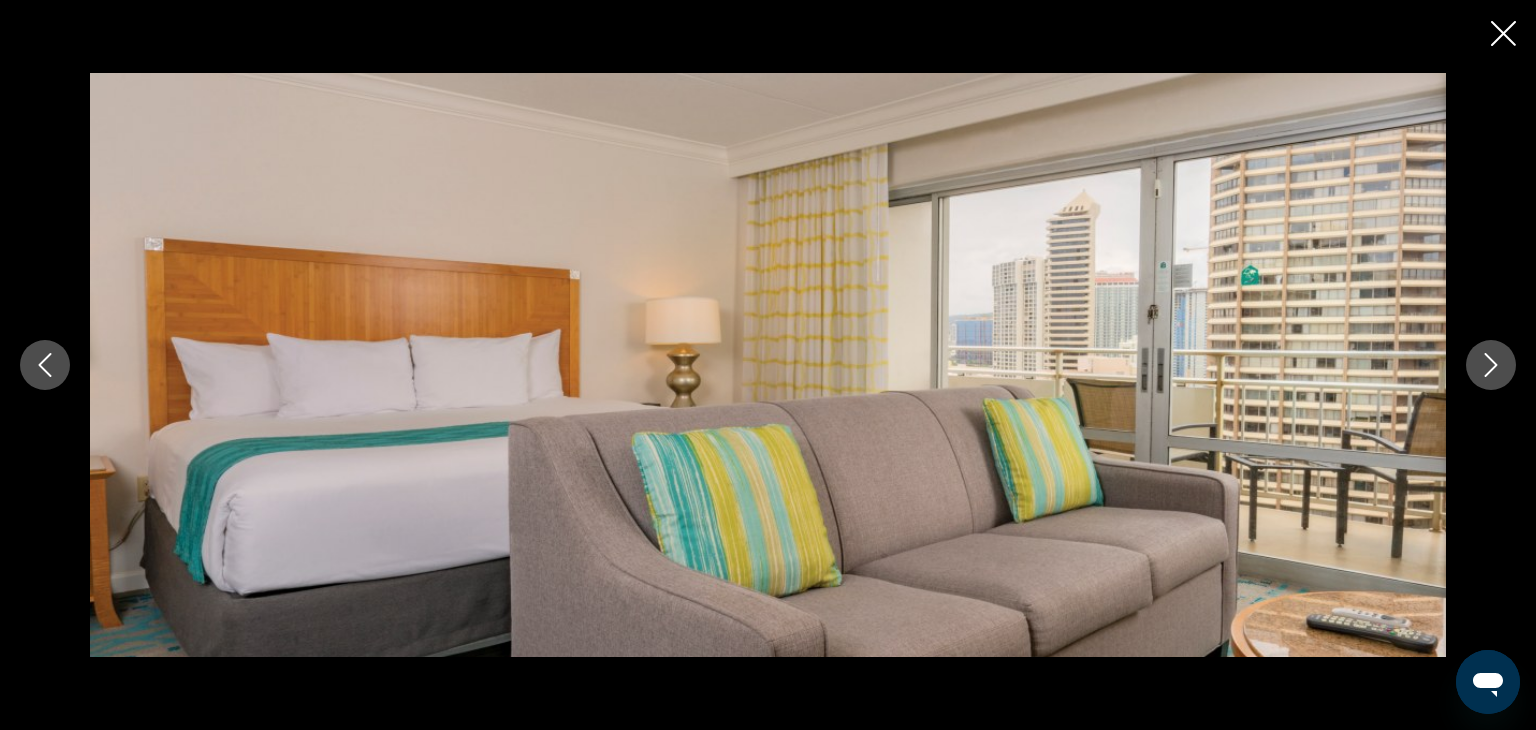 click at bounding box center (1503, 33) 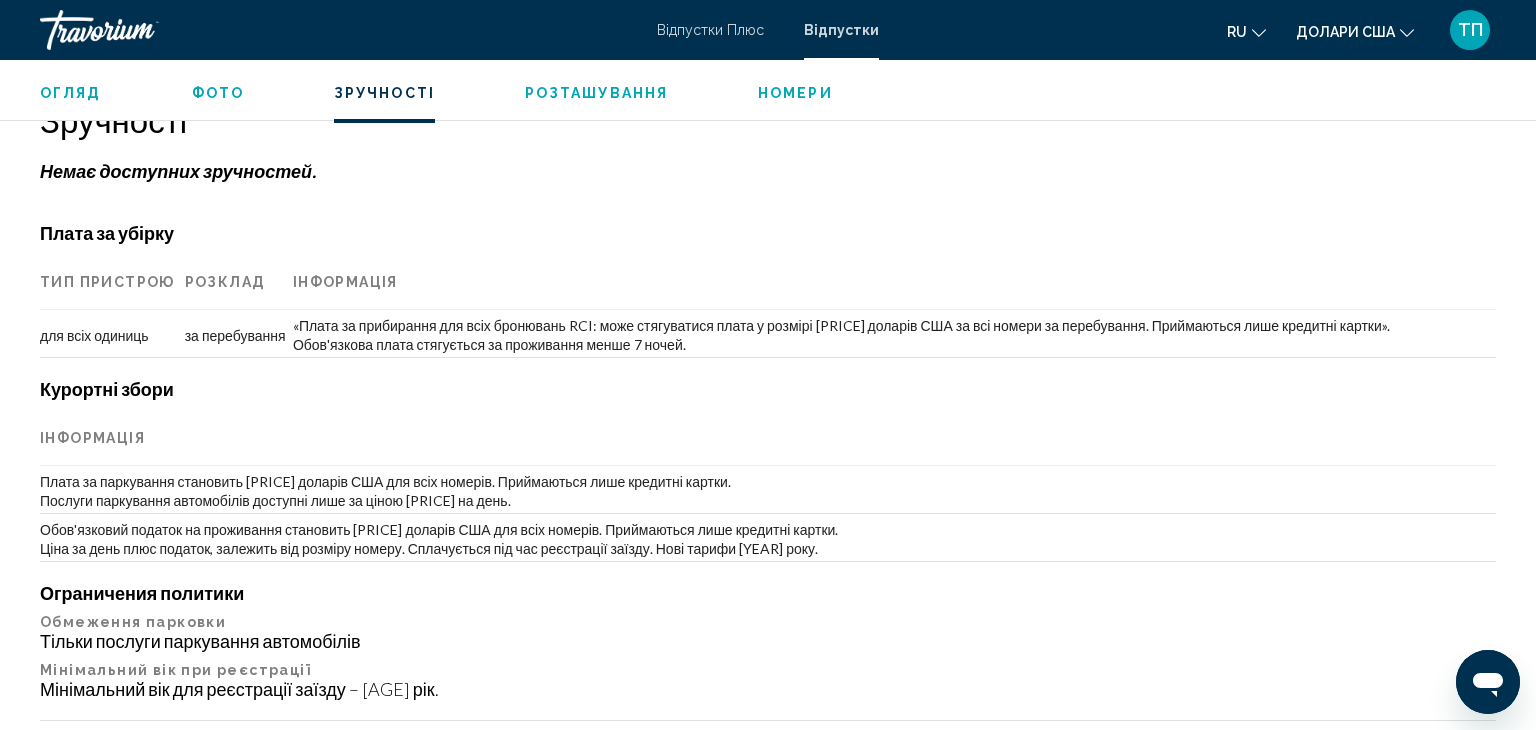 scroll, scrollTop: 1576, scrollLeft: 0, axis: vertical 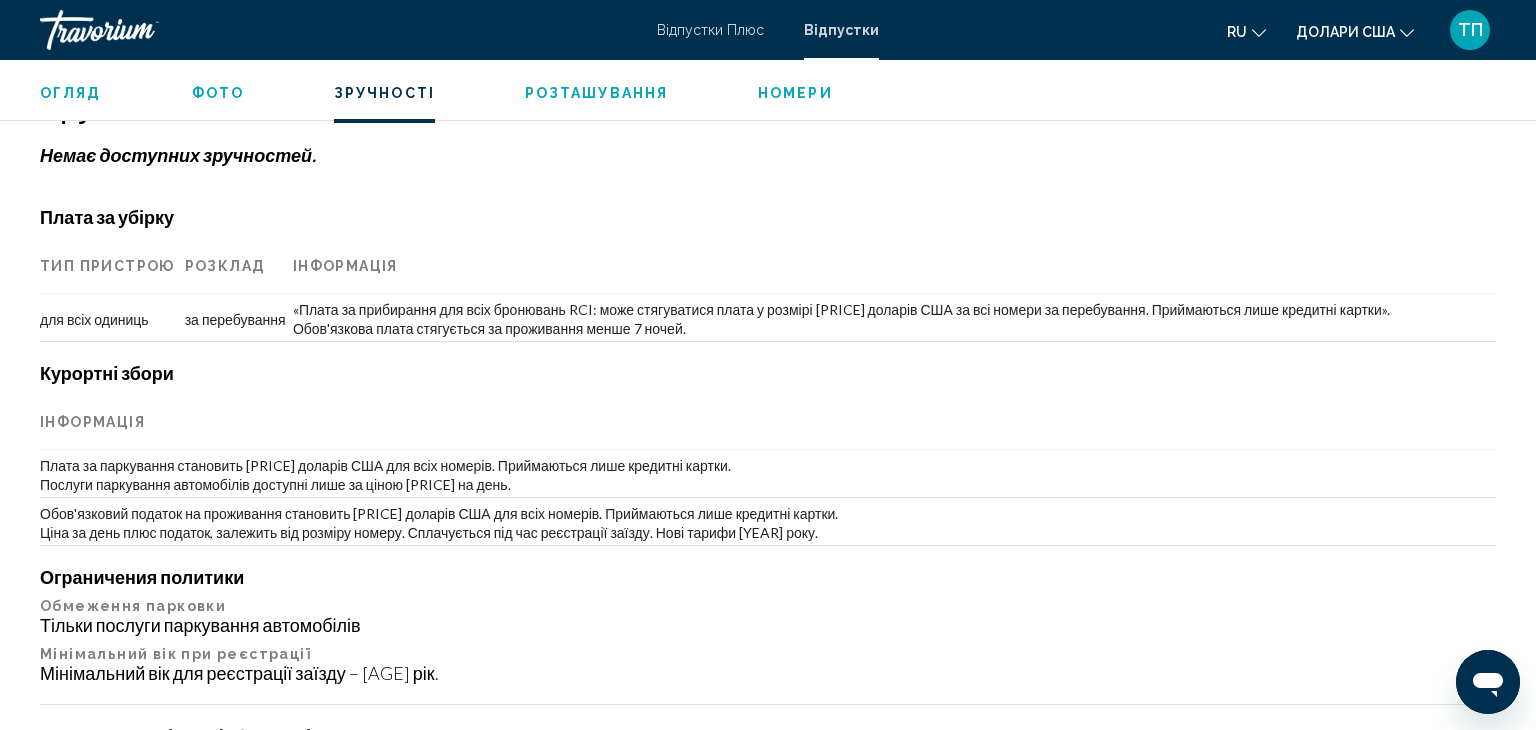 click on "Зручності Немає доступних зручностей. Плата за убірку Тип пристрою Розклад Інформація для всіх одиниць за перебування «Плата за прибирання для всіх бронювань RCI: може стягуватися плата у розмірі 111,00 доларів США за всі номери за перебування. Приймаються лише кредитні картки». Обов'язкова плата стягується за проживання менше 7 ночей. Курортні збори Інформація Плата за паркування становить 45,00 доларів США для всіх номерів. Приймаються лише кредитні картки. Послуги паркування автомобілів доступні лише за ціною 45 доларів США на день. Ограничения политики" at bounding box center (768, 563) 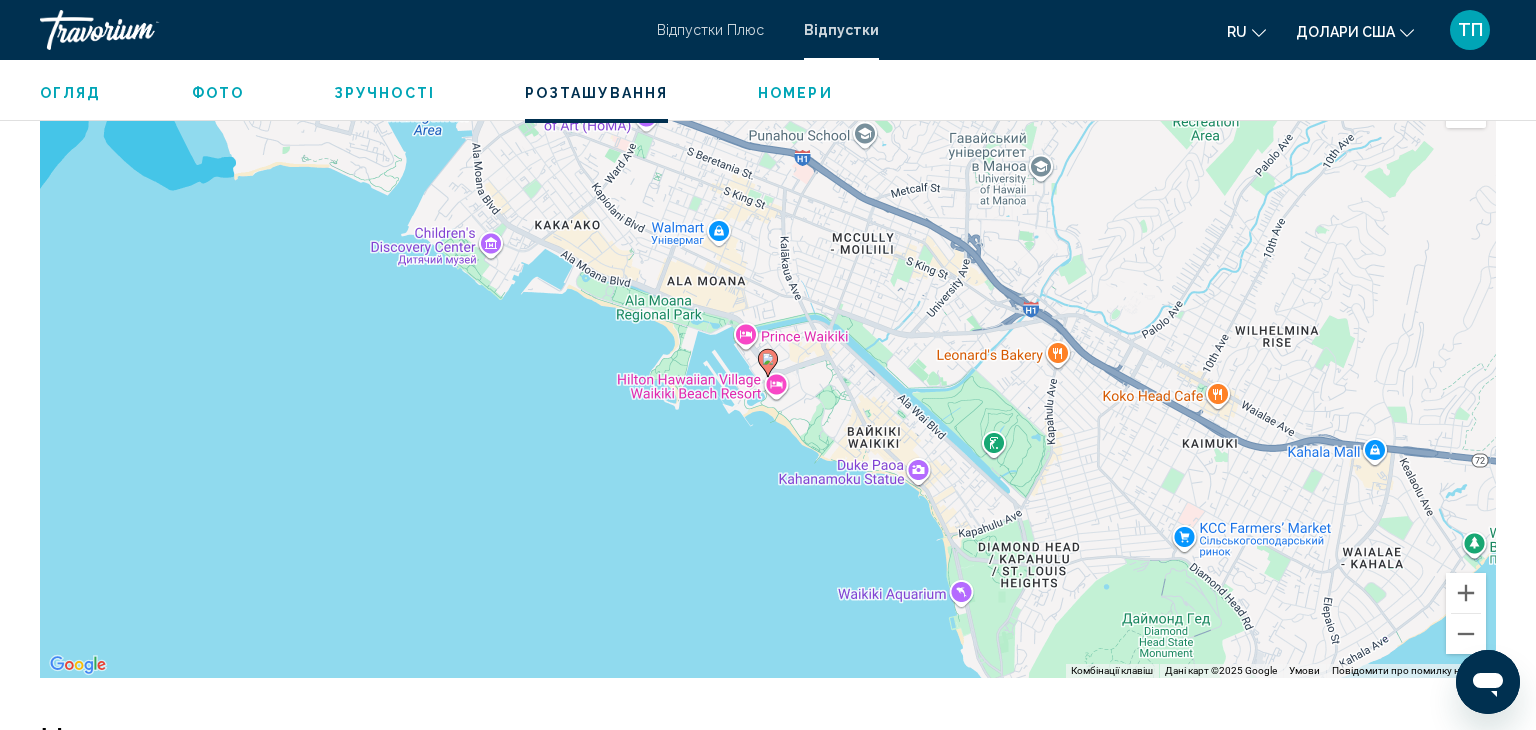 scroll, scrollTop: 2710, scrollLeft: 0, axis: vertical 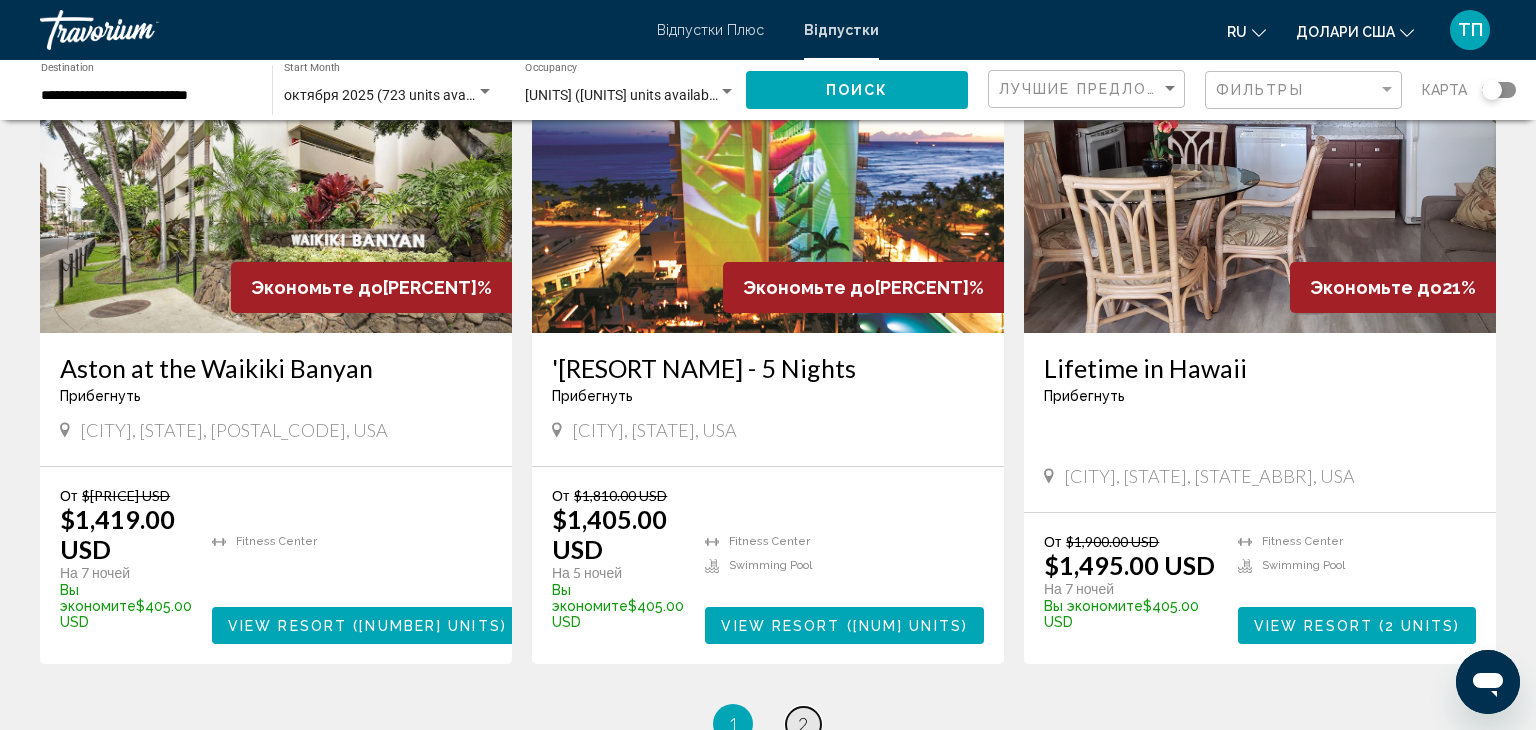click on "page  2" at bounding box center (803, 724) 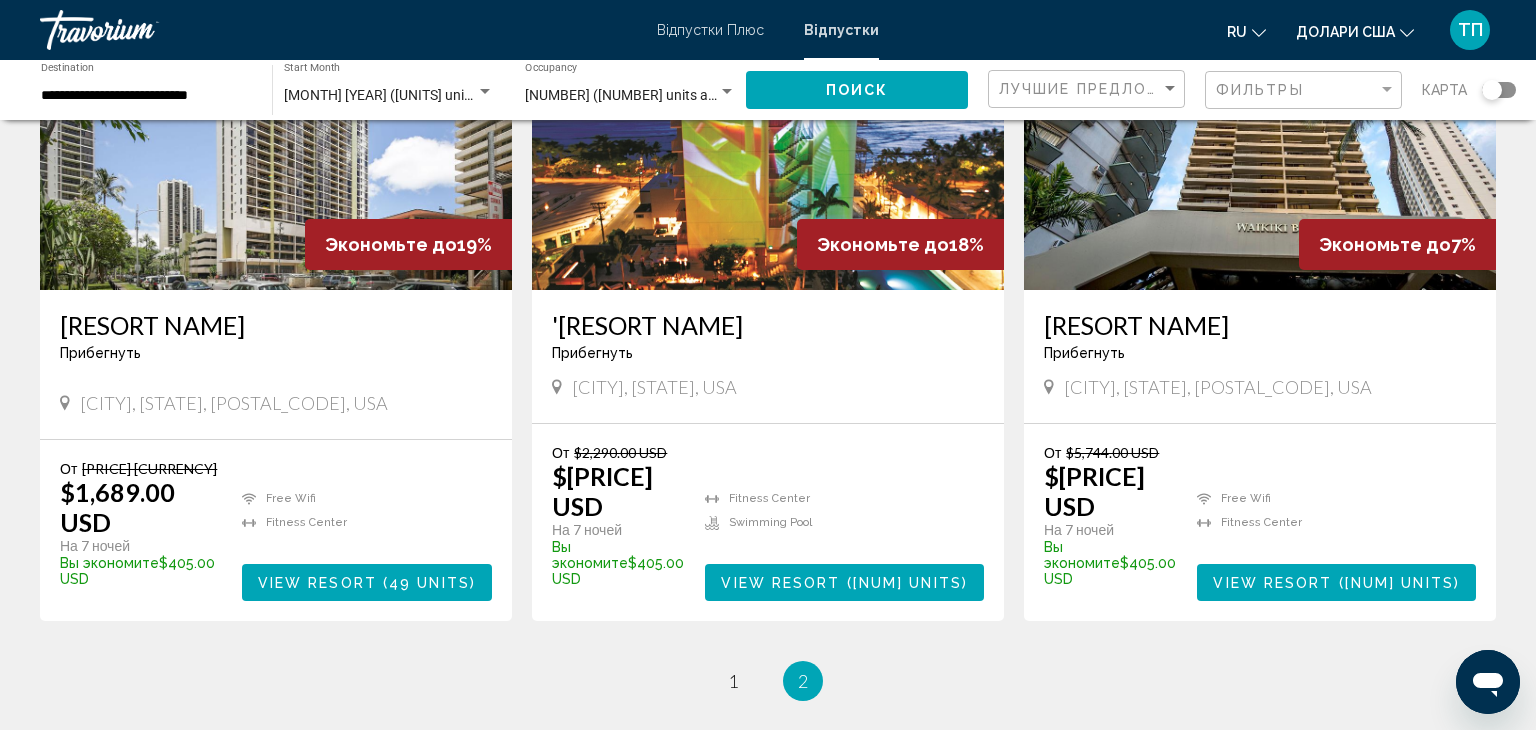 scroll, scrollTop: 280, scrollLeft: 0, axis: vertical 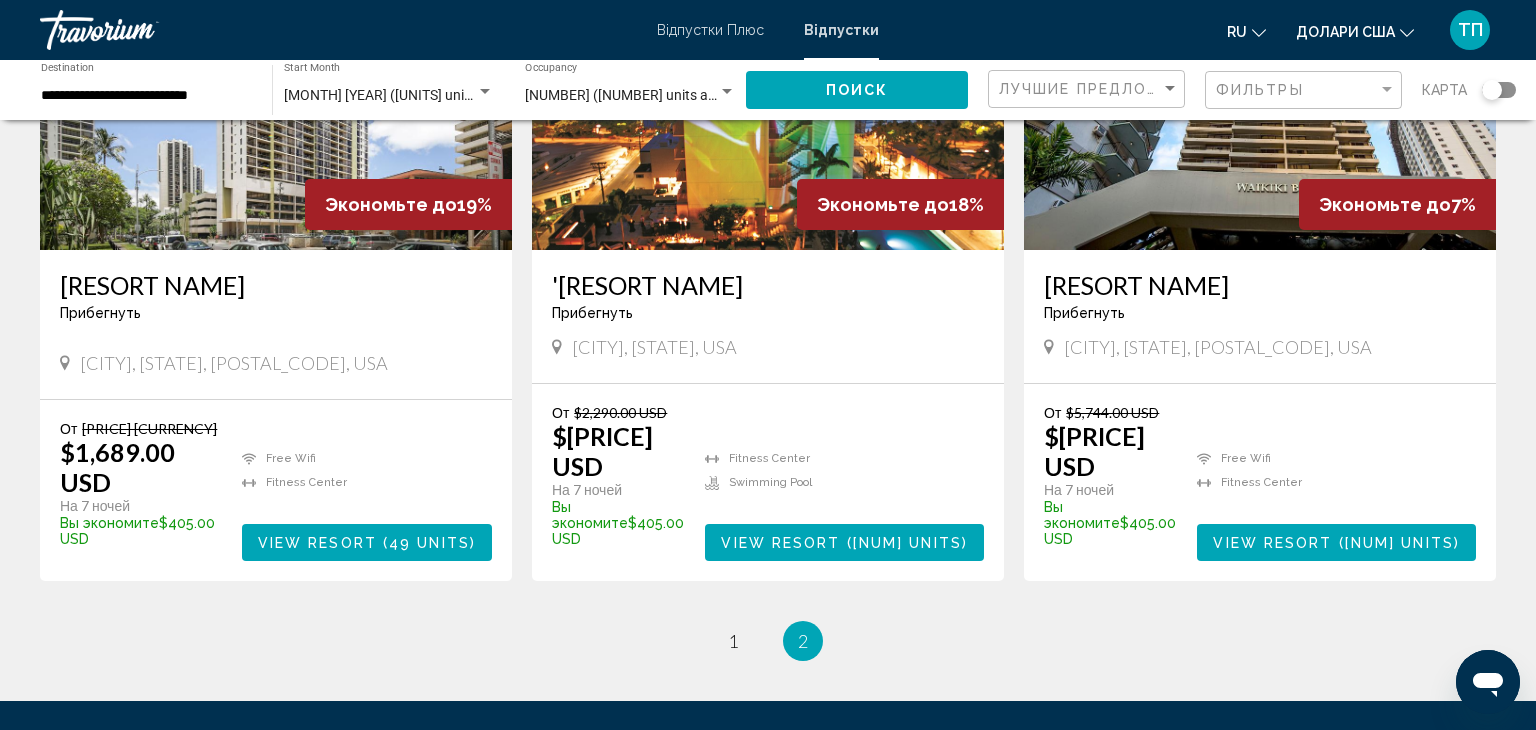 click at bounding box center [276, 90] 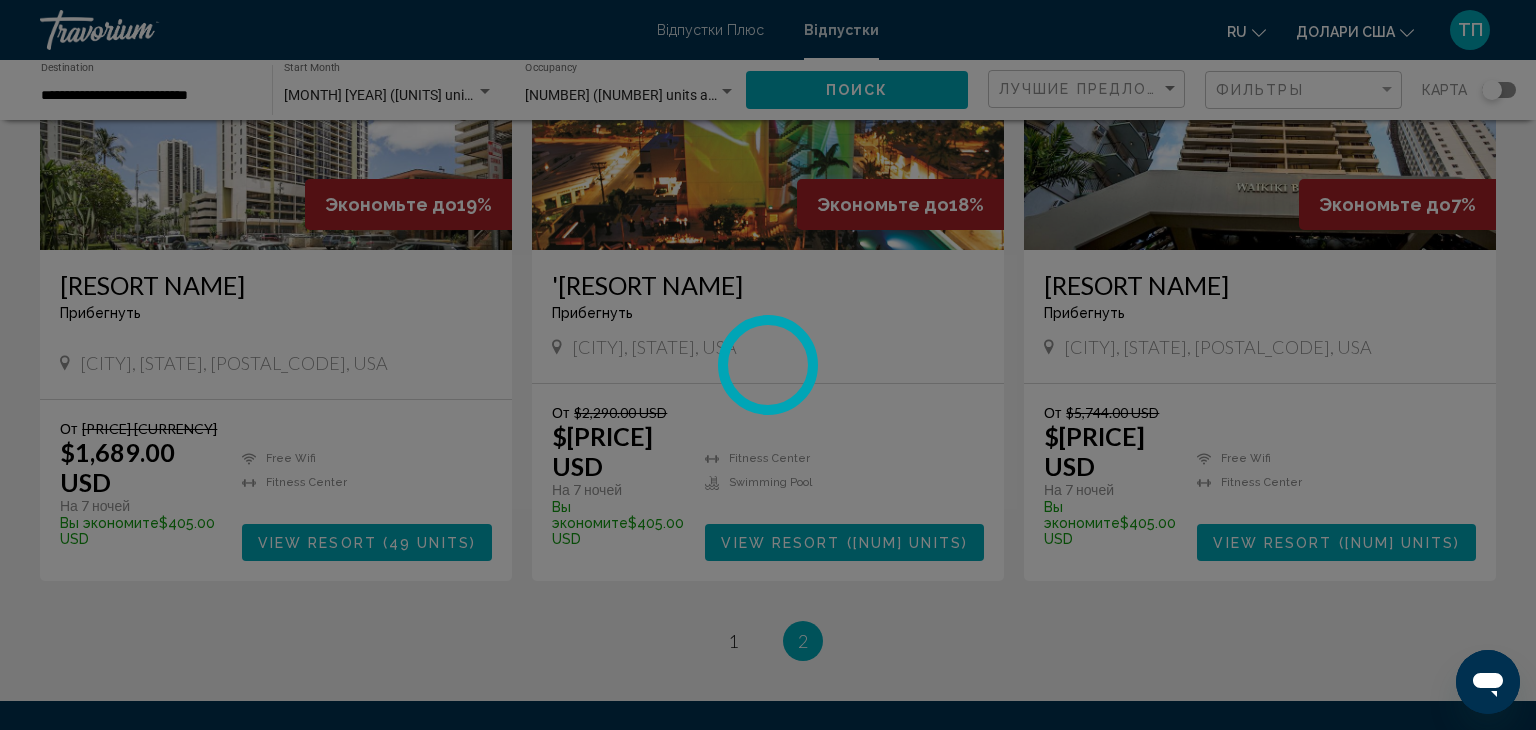 scroll, scrollTop: 0, scrollLeft: 0, axis: both 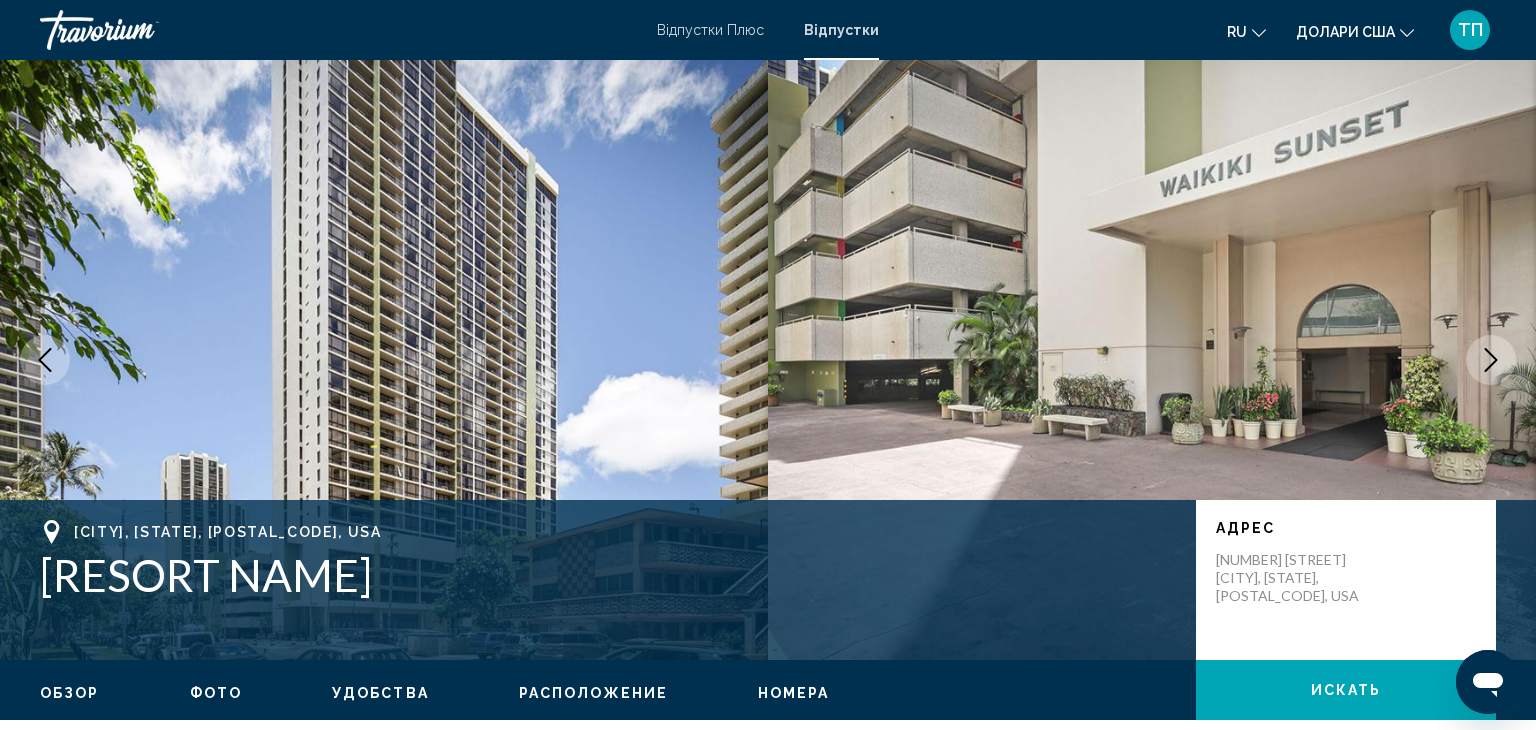 click at bounding box center [1491, 360] 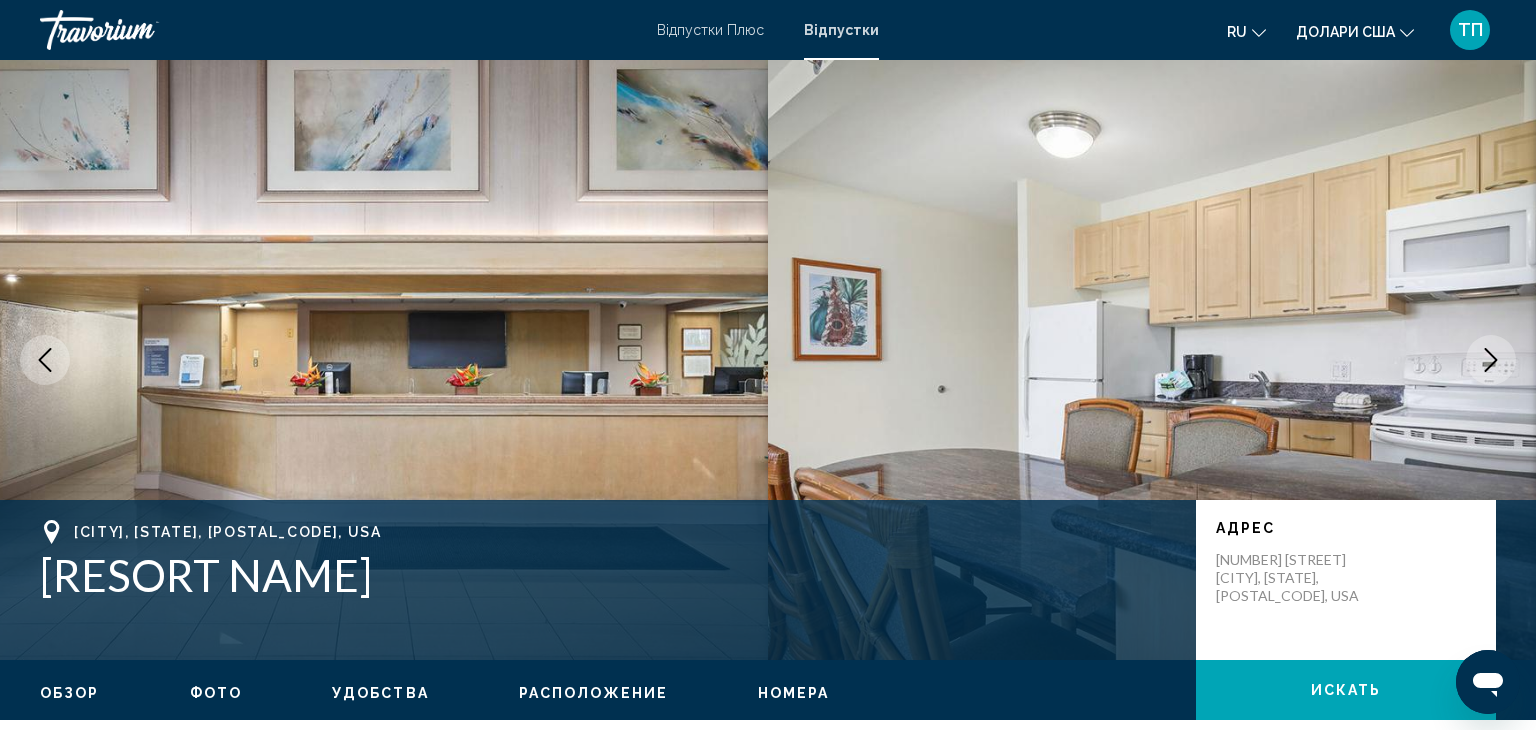 click at bounding box center [1491, 360] 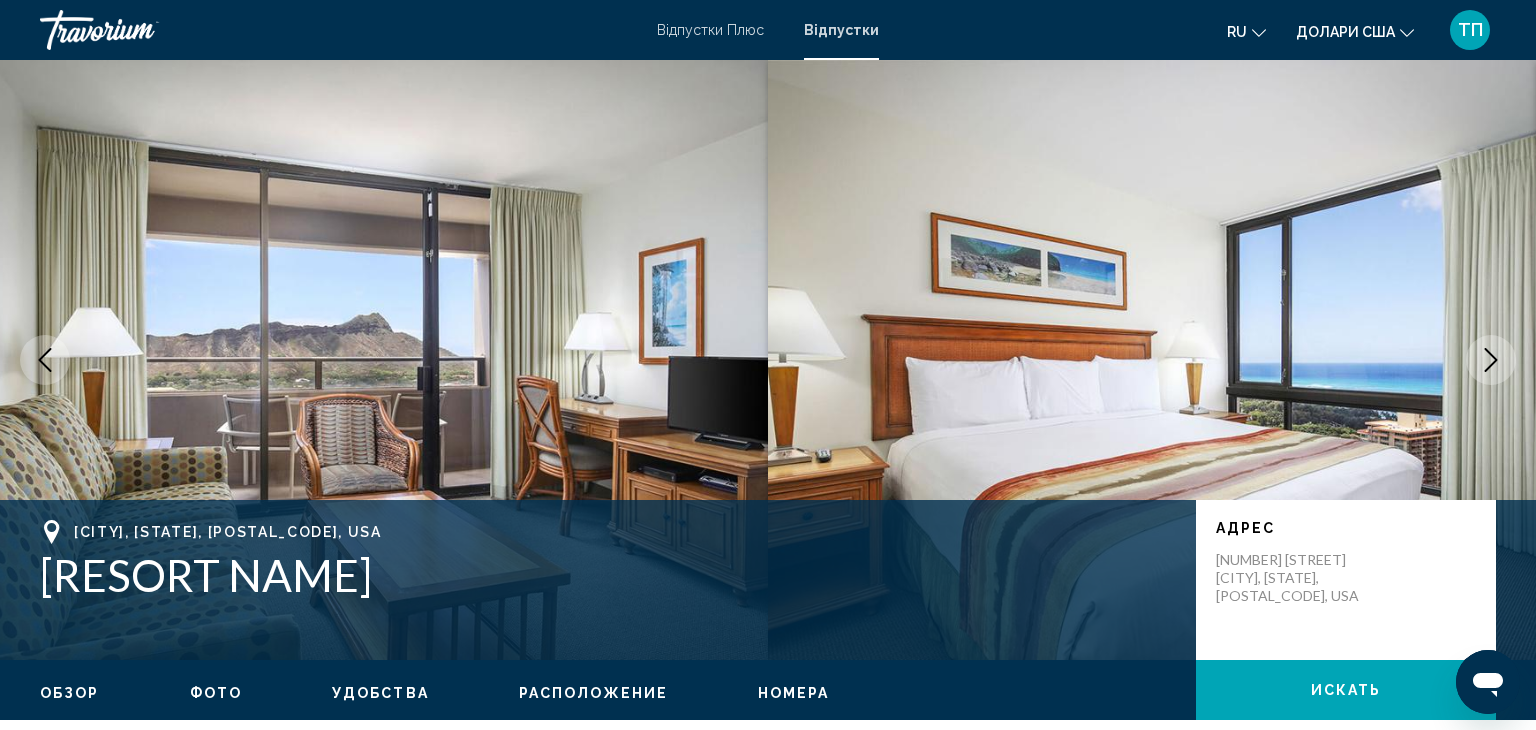 click at bounding box center [1491, 360] 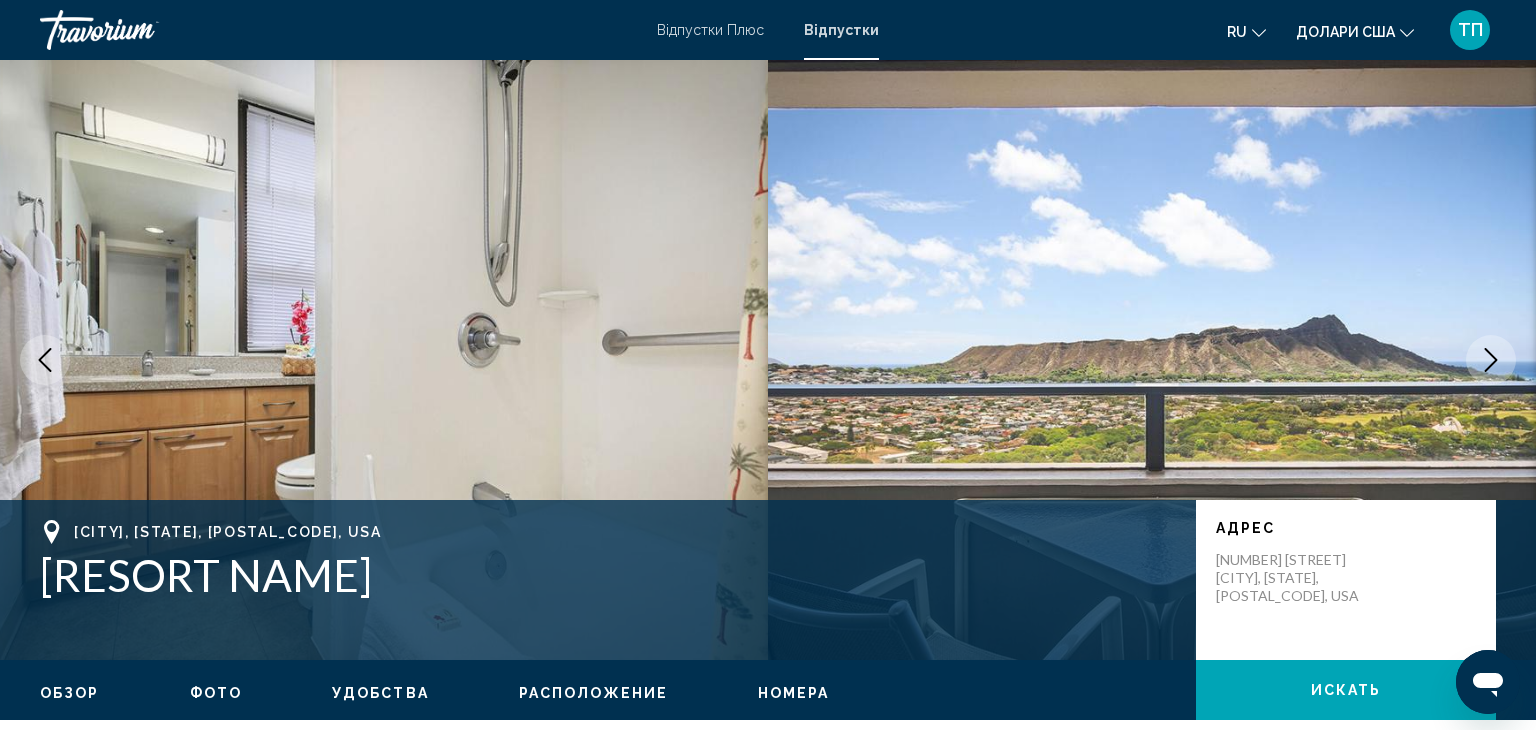 click at bounding box center [45, 360] 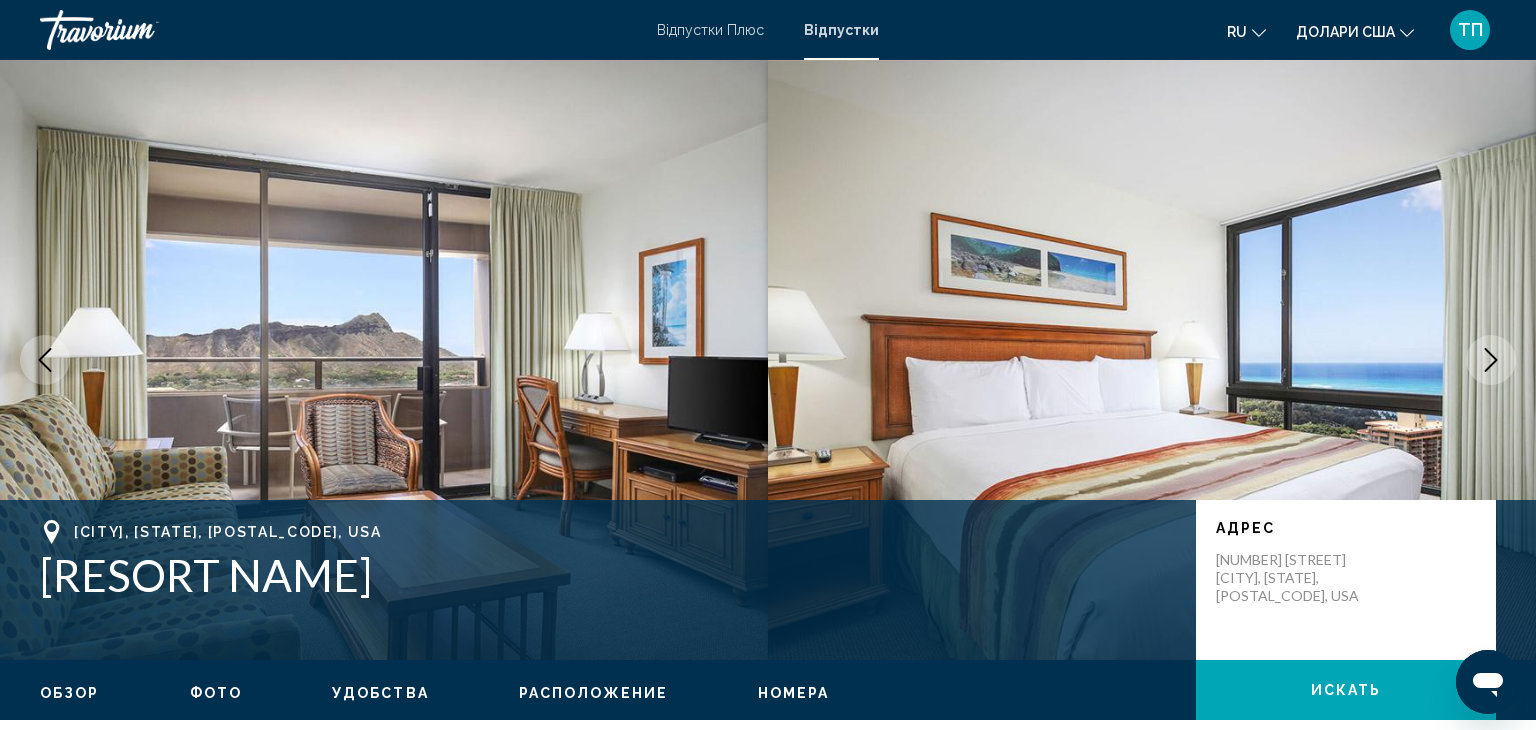 click at bounding box center (1491, 360) 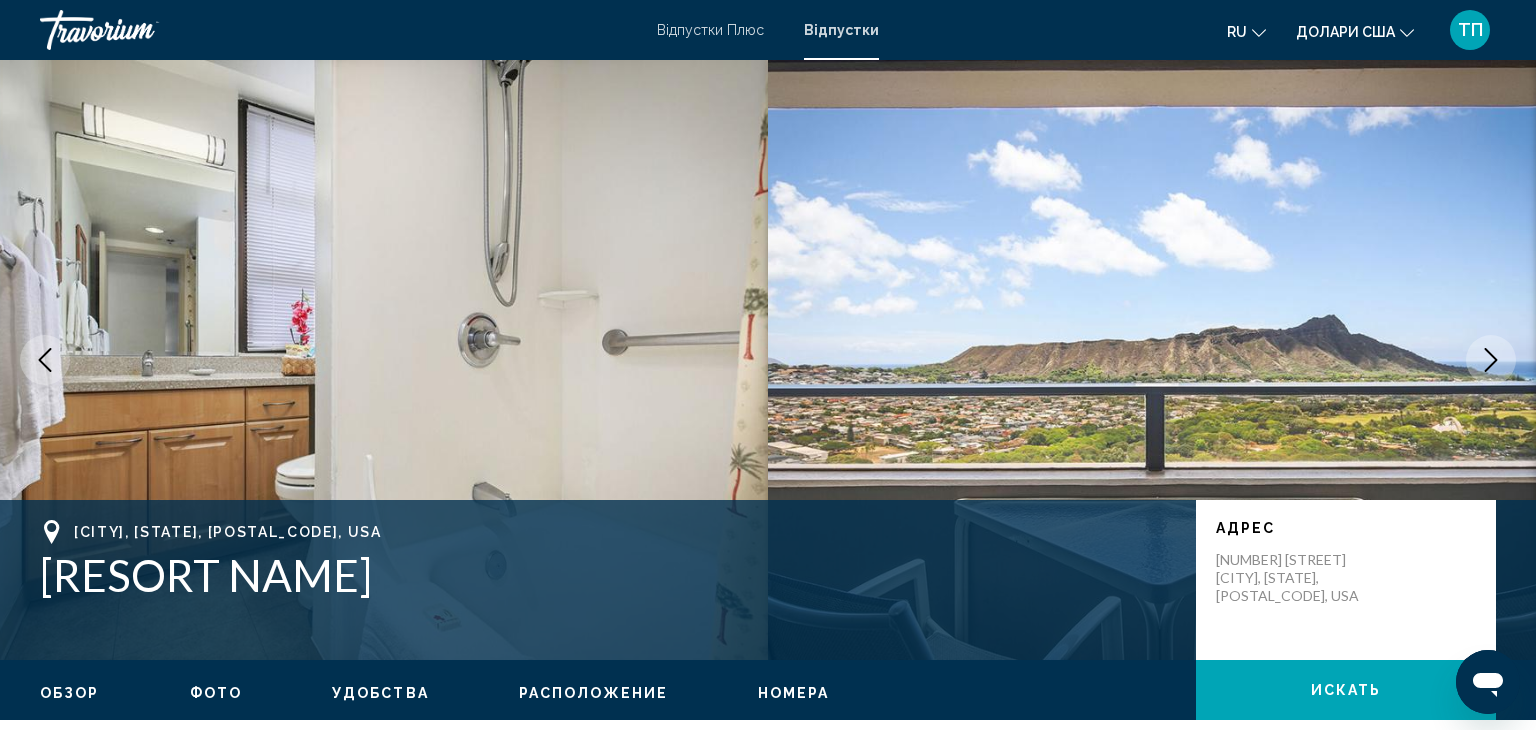 click at bounding box center (1491, 360) 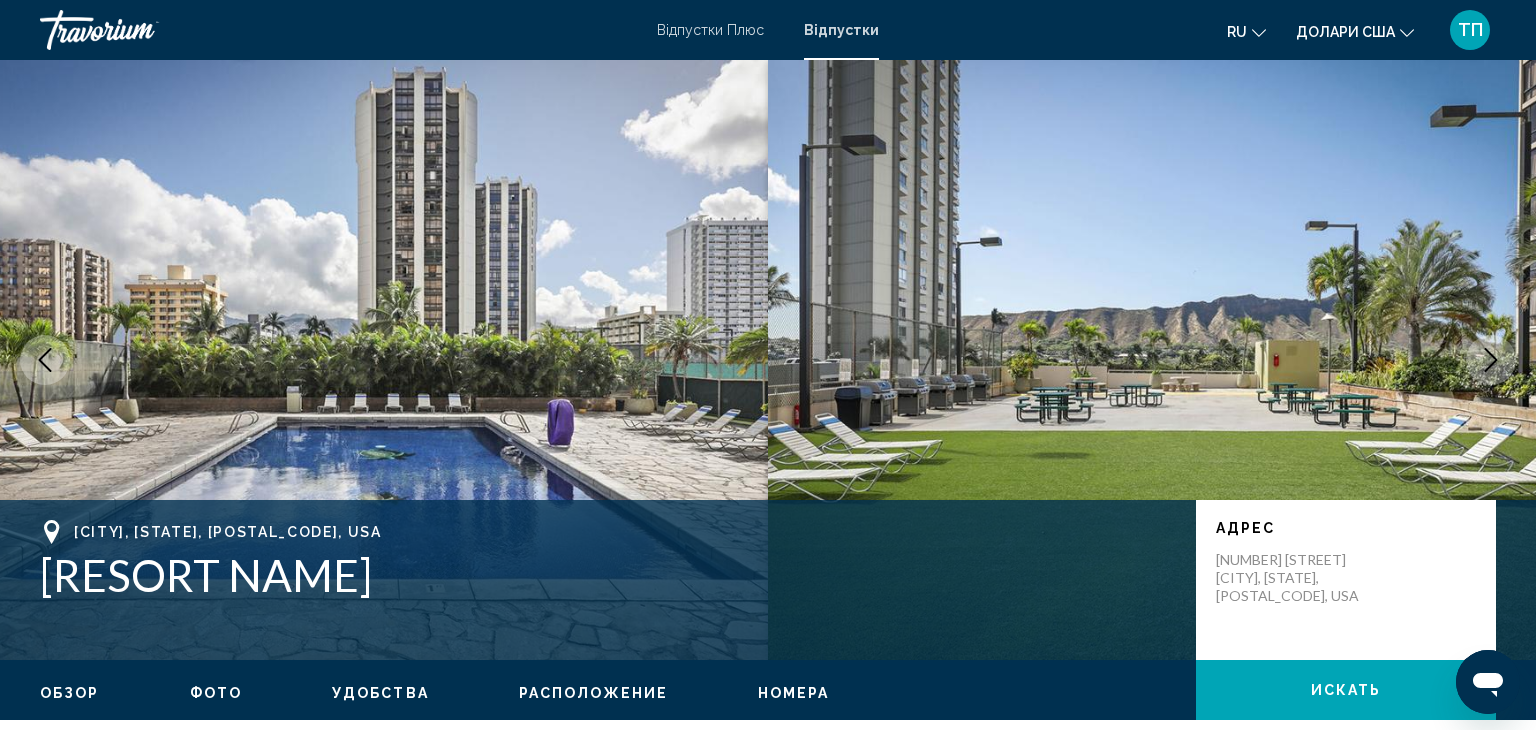 click at bounding box center [1491, 360] 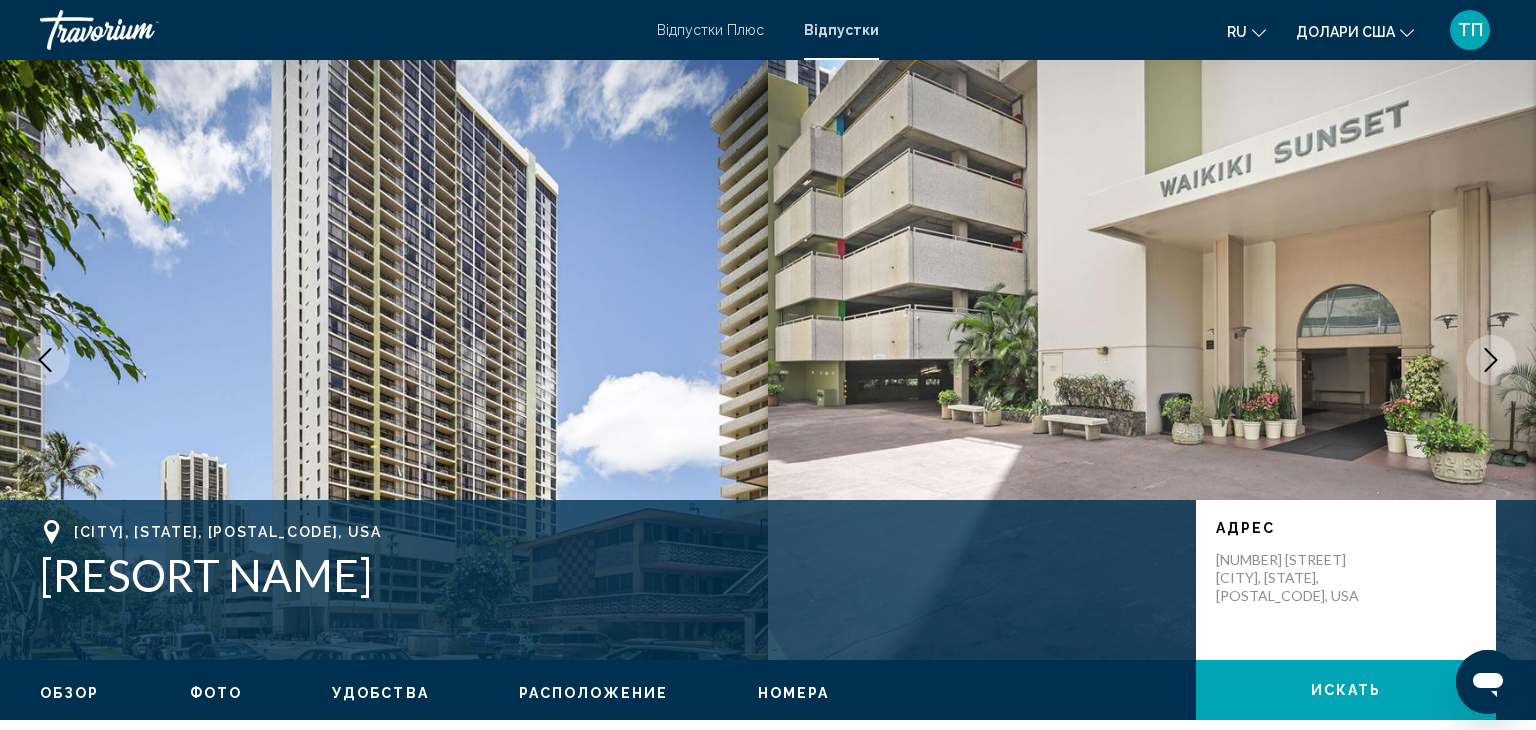 type 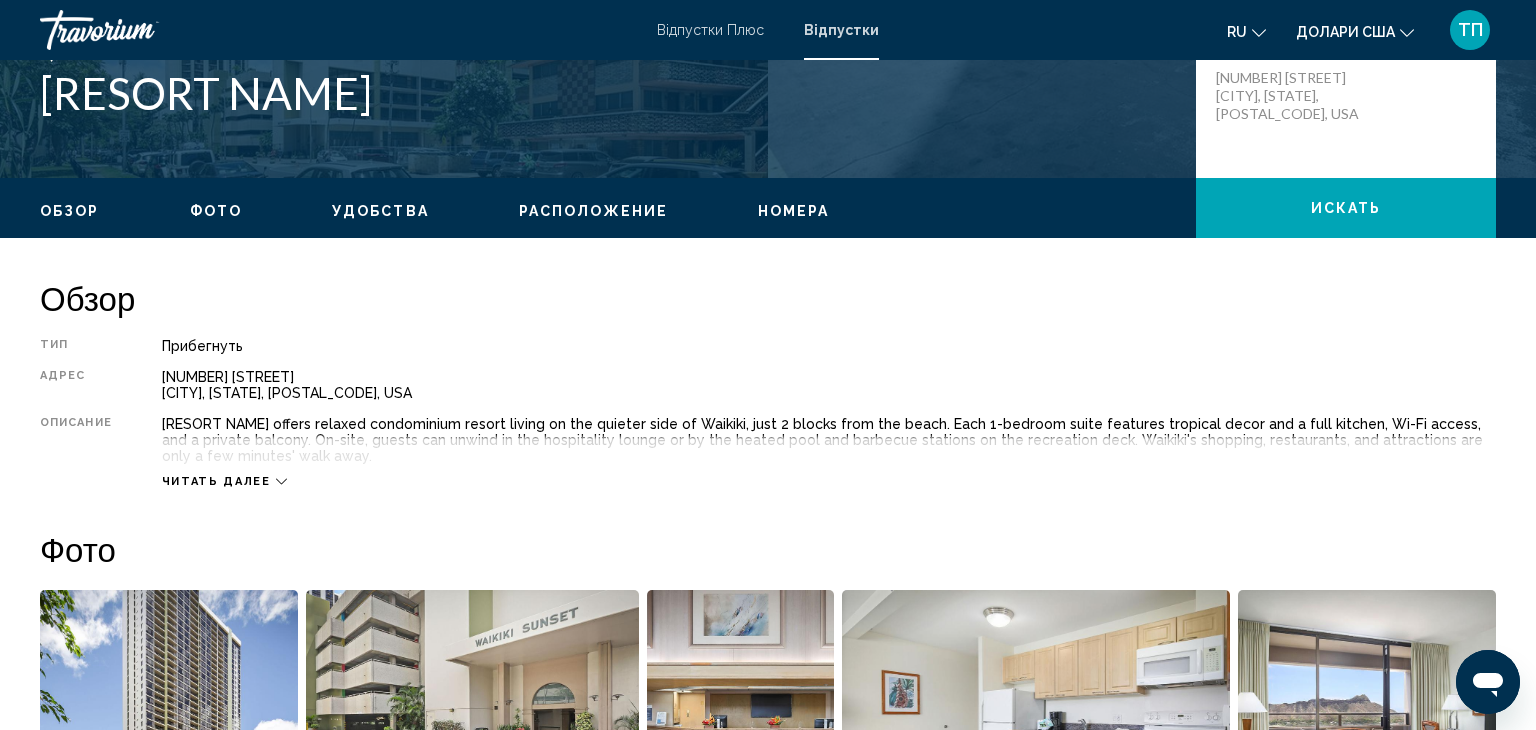 scroll, scrollTop: 360, scrollLeft: 0, axis: vertical 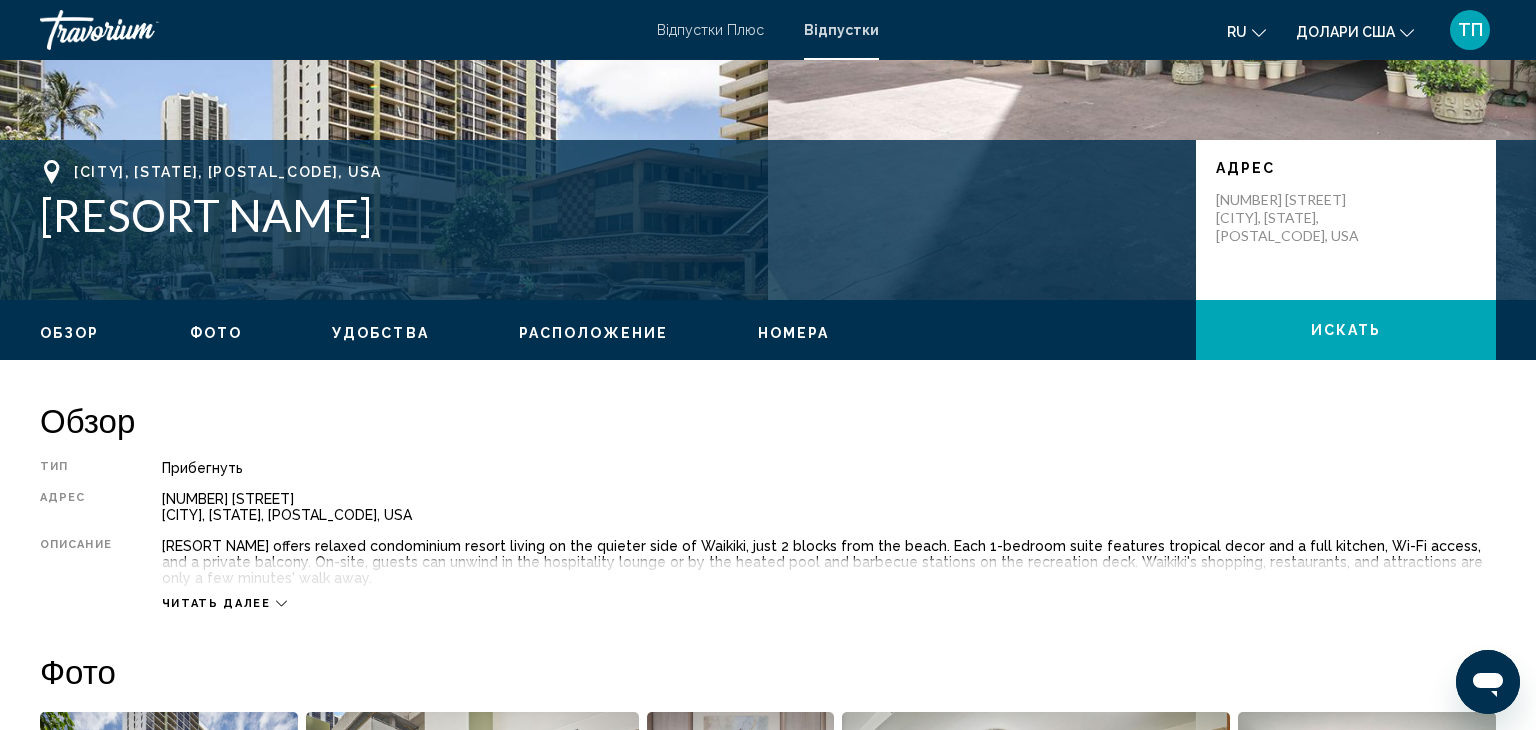 click on "Читать далее" at bounding box center (216, 603) 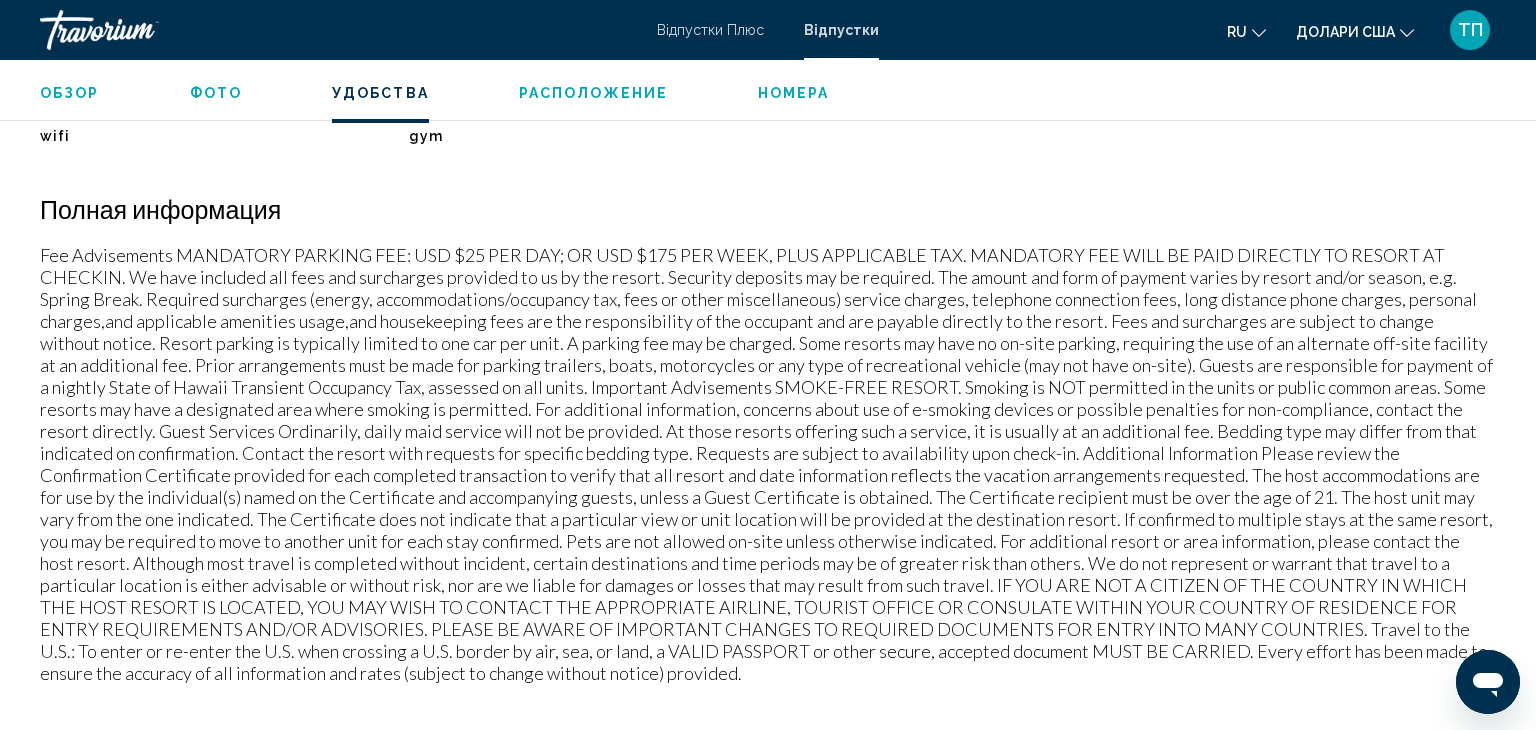 scroll, scrollTop: 1600, scrollLeft: 0, axis: vertical 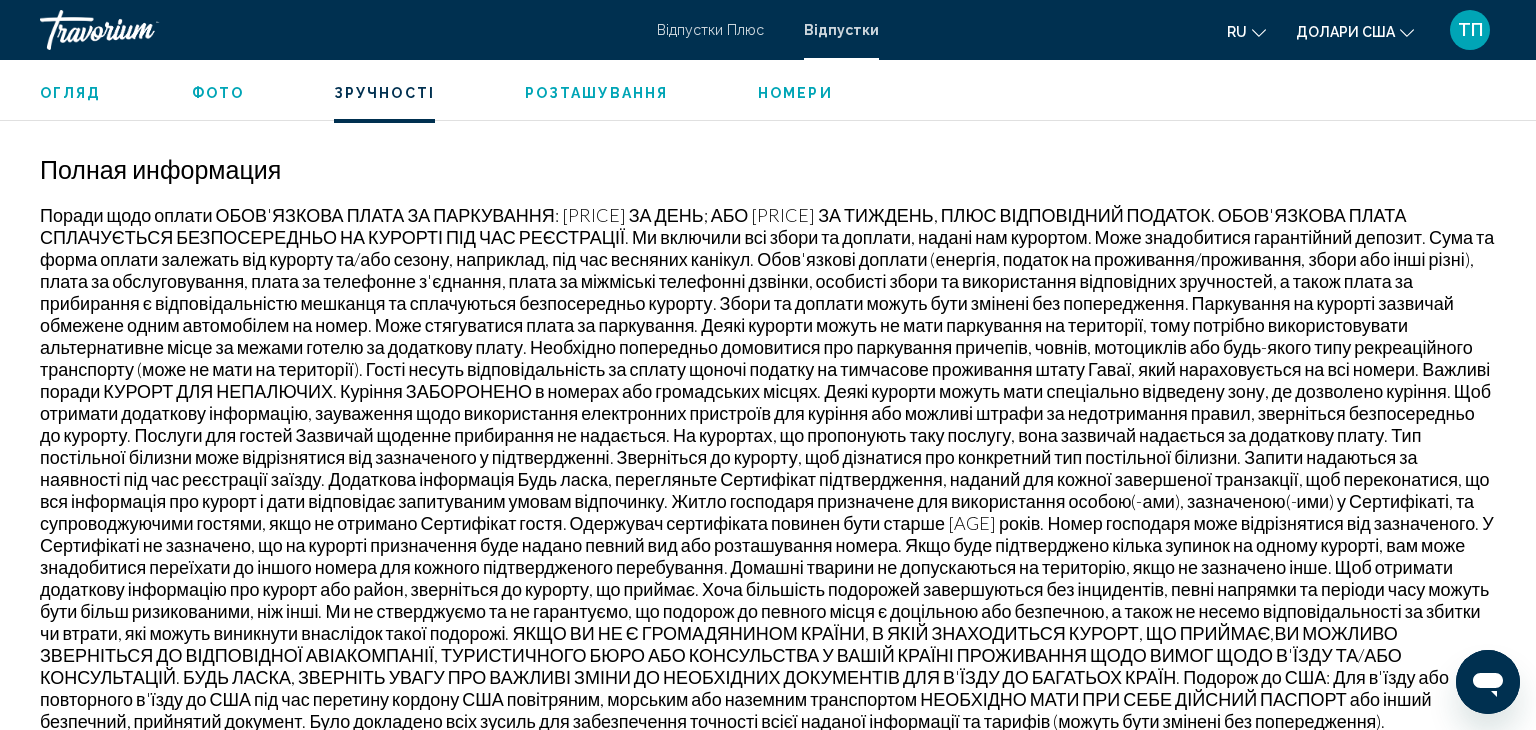 click on "Огляд Тип Прибігти Все включено Нет «все включено» Адреса 229 Paoakalani Avenue  [CITY], [STATE], [ZIP], [COUNTRY] Опис Aston Waikiki Sunset пропонує затишний курортний кондомініум у тихішій частині Вайкікі, лише за 2 квартали від пляжу. Кожен люкс з 1 спальнею вирізняється тропічним декором, повністю обладнаною кухнею, доступом до Wi-Fi та власним балконом. На території готелю гості можуть відпочити в лаунжі для гостей або біля басейну з підігрівом та зон для барбекю на терасі для відпочинку. Магазини, ресторани та визначні пам'ятки Вайкікі знаходяться лише за кілька хвилин ходьби.
Фото" at bounding box center [768, 1978] 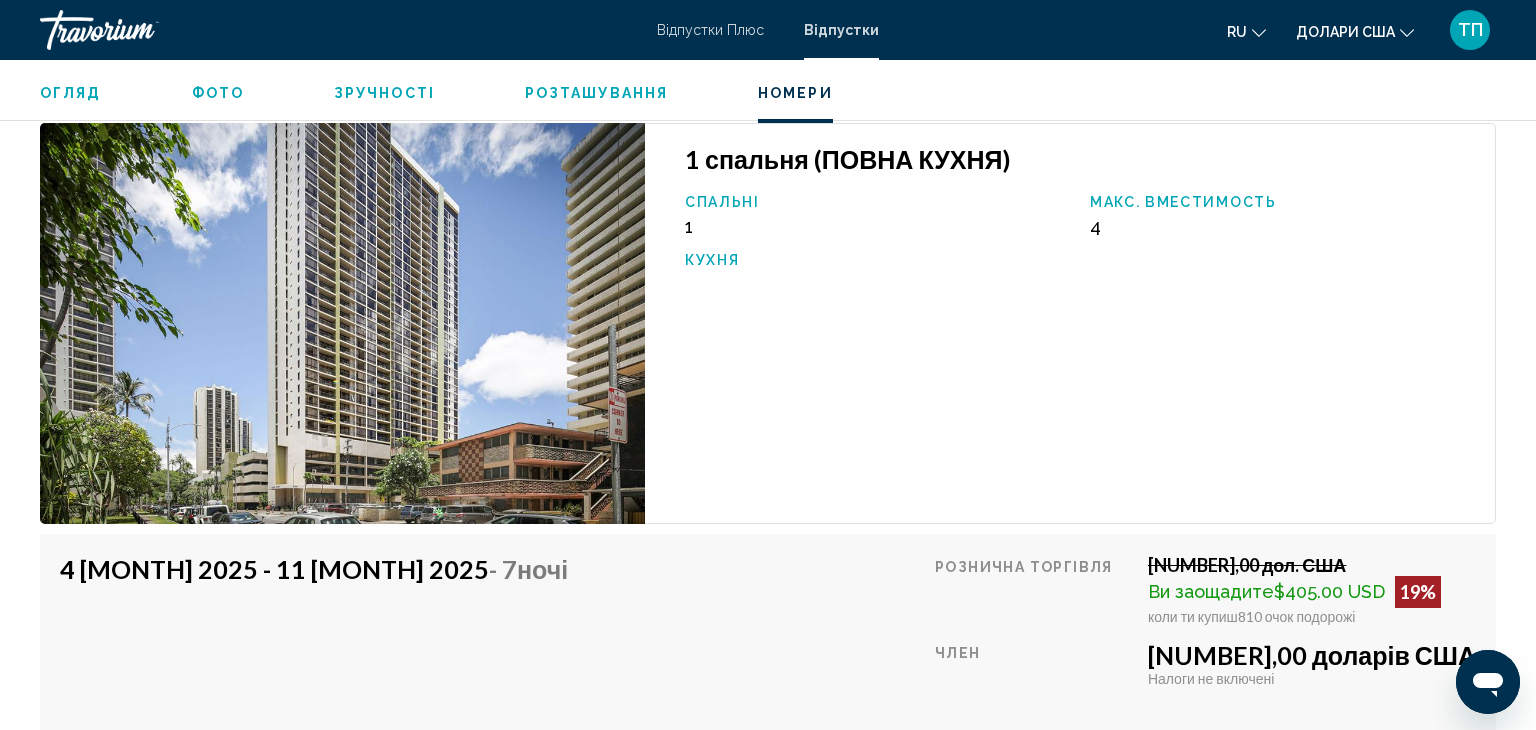 scroll, scrollTop: 3200, scrollLeft: 0, axis: vertical 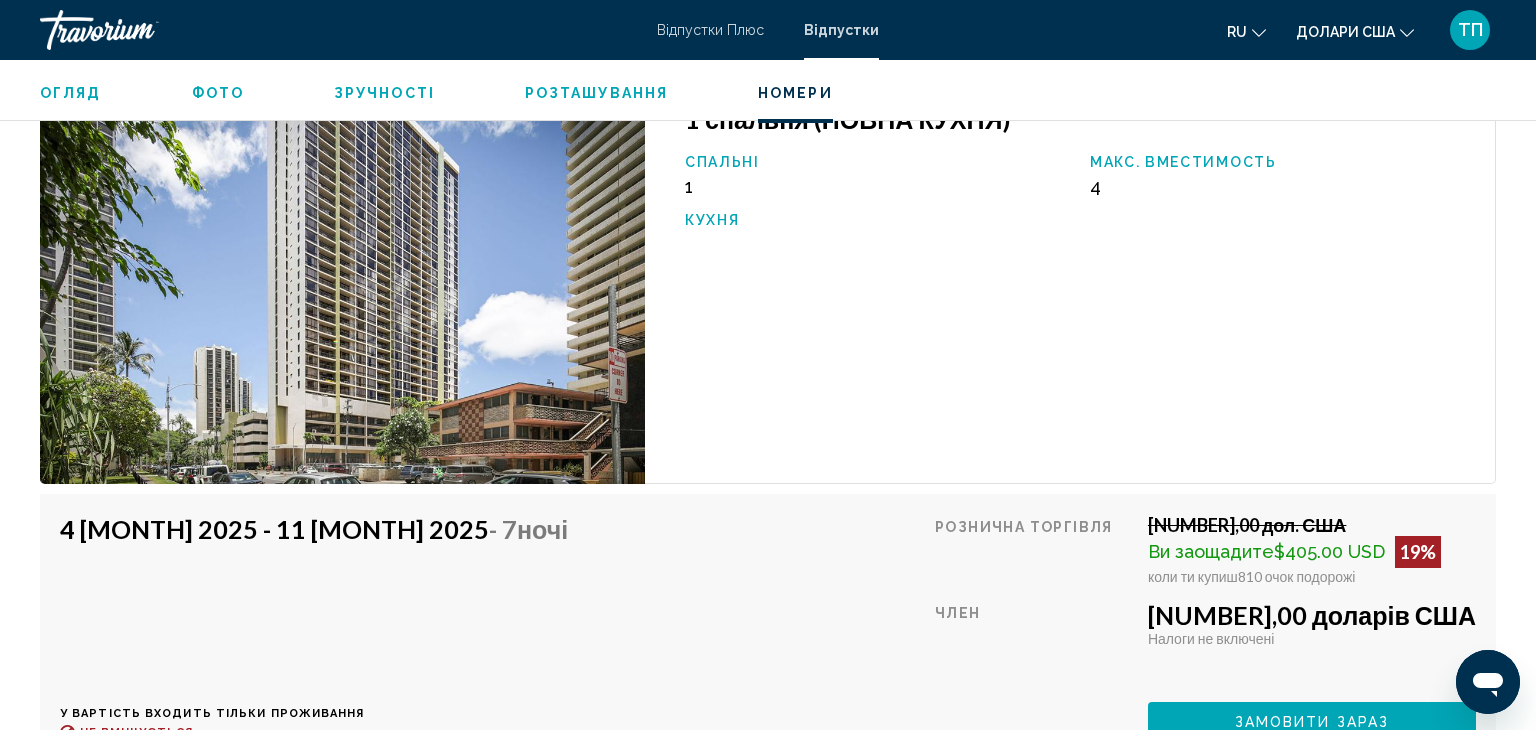 click on "Огляд Тип Прибігти Все включено Нет «все включено» Адреса 229 Paoakalani Avenue  [CITY], [STATE], [ZIP], [COUNTRY] Опис Aston Waikiki Sunset пропонує затишний курортний кондомініум у тихішій частині Вайкікі, лише за 2 квартали від пляжу. Кожен люкс з 1 спальнею вирізняється тропічним декором, повністю обладнаною кухнею, доступом до Wi-Fi та власним балконом. На території готелю гості можуть відпочити в лаунжі для гостей або біля басейну з підігрівом та зон для барбекю на терасі для відпочинку. Магазини, ресторани та визначні пам'ятки Вайкікі знаходяться лише за кілька хвилин ходьби.
Фото" at bounding box center [768, 378] 